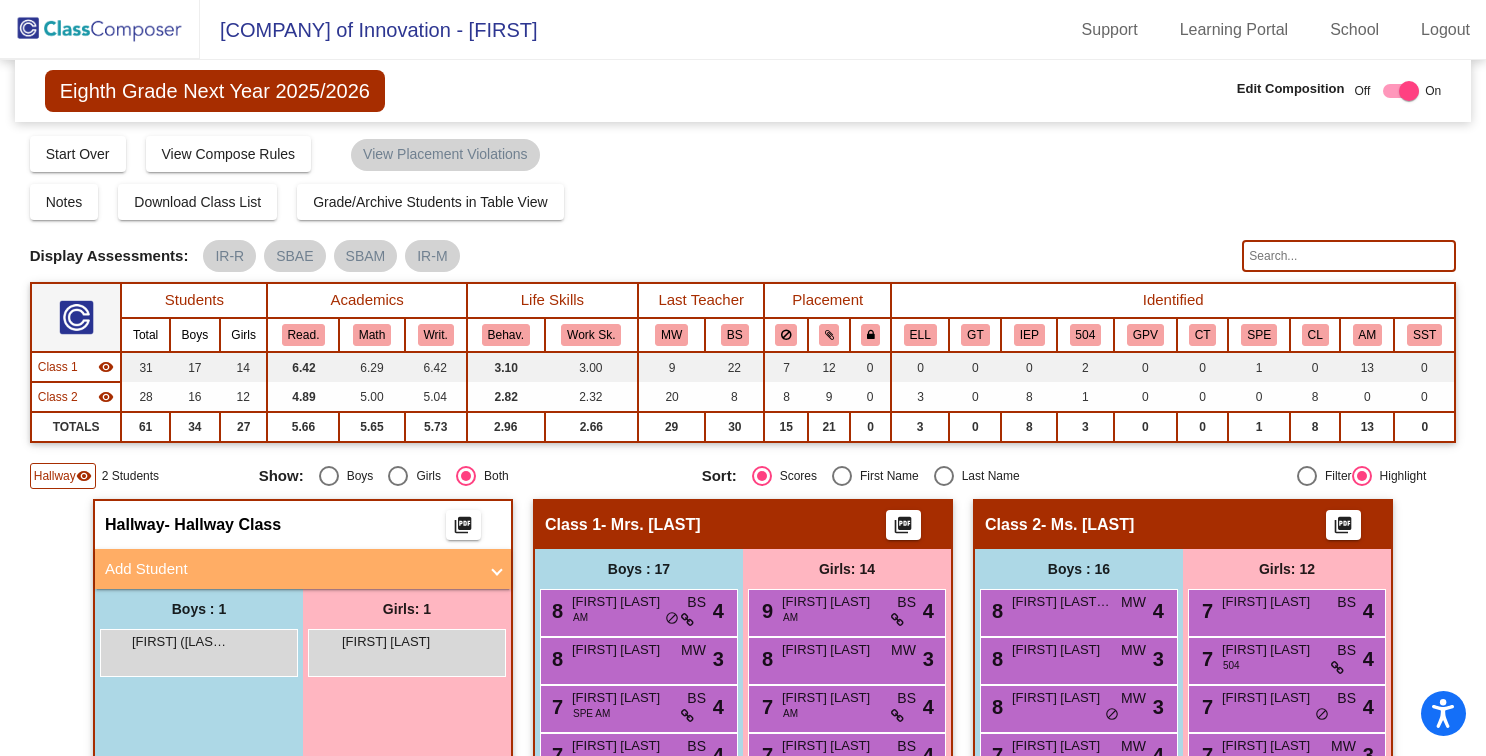 scroll, scrollTop: 0, scrollLeft: 0, axis: both 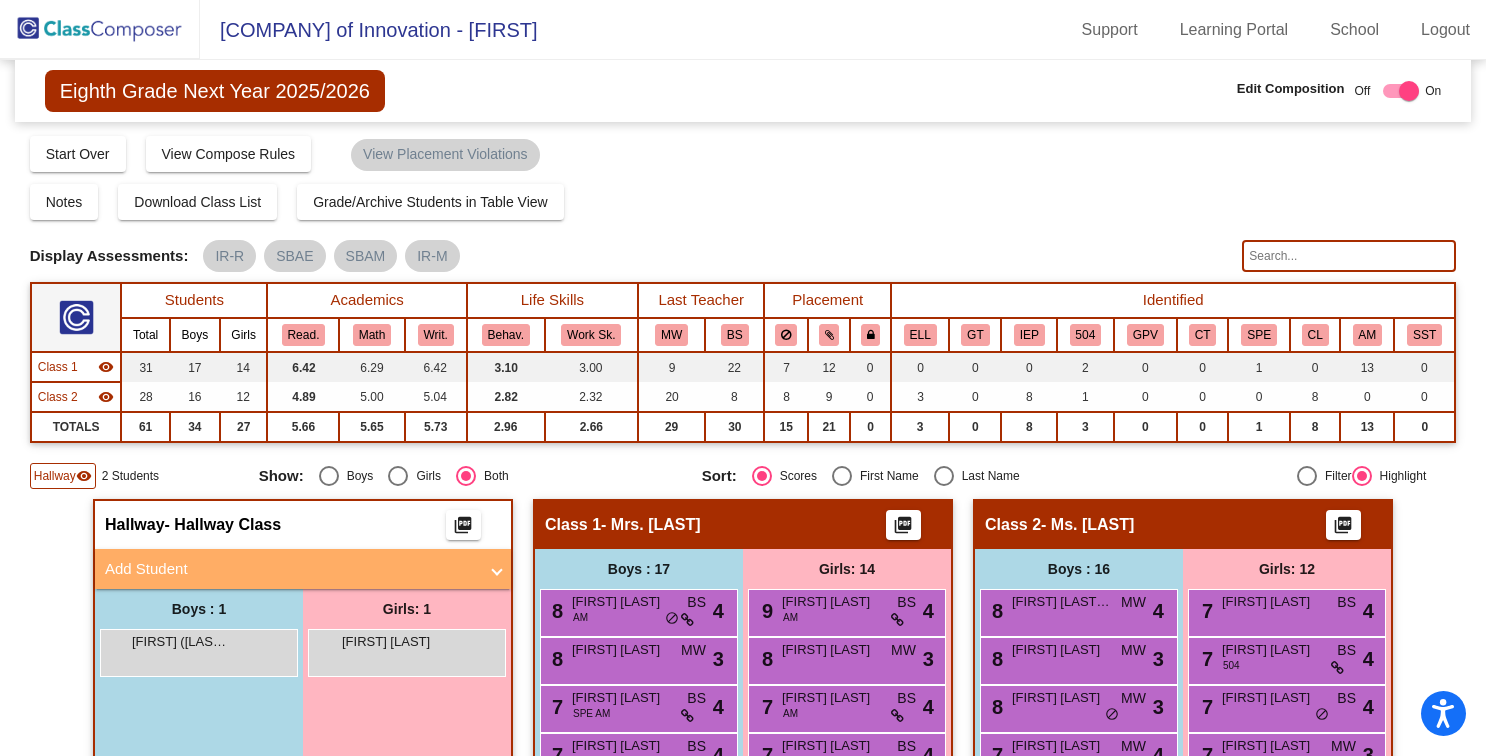 click 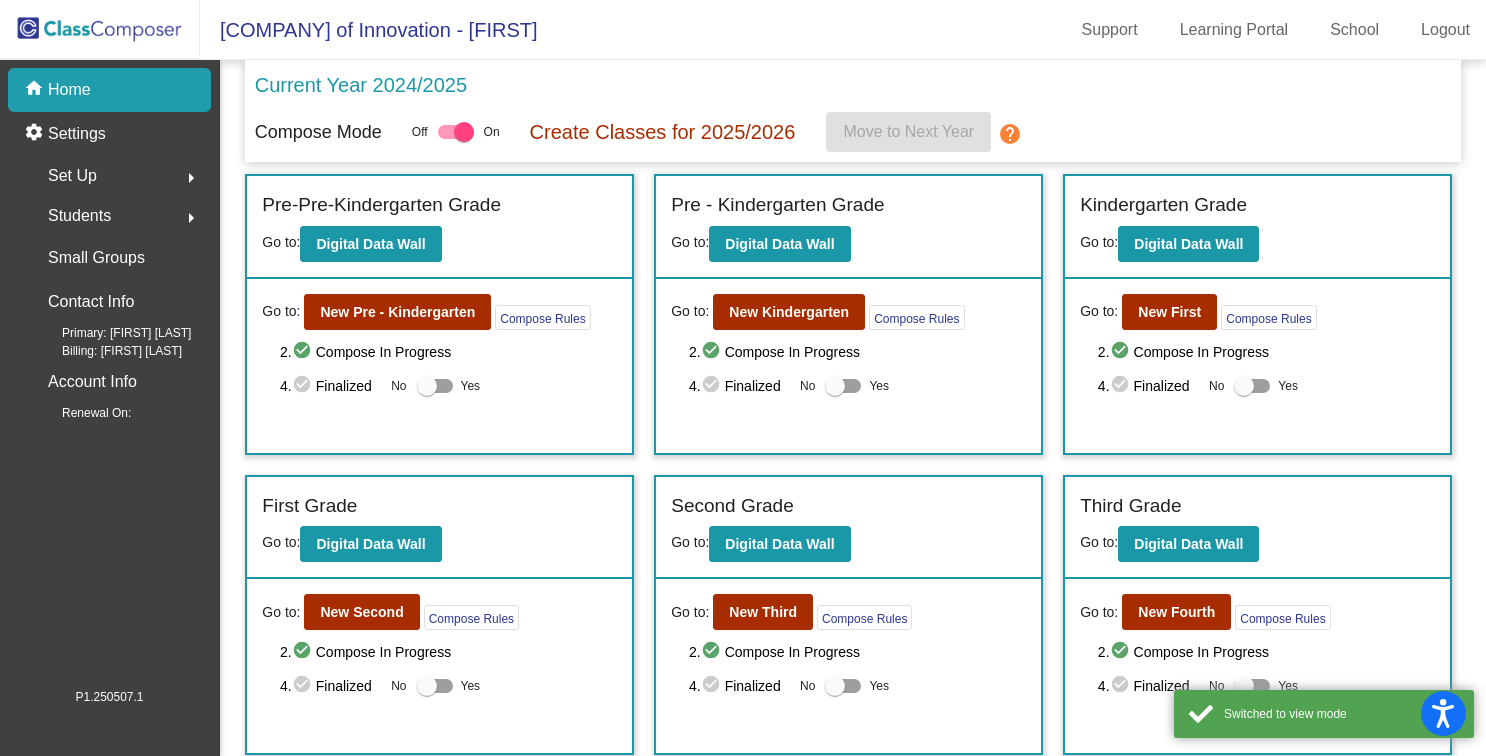 scroll, scrollTop: 0, scrollLeft: 0, axis: both 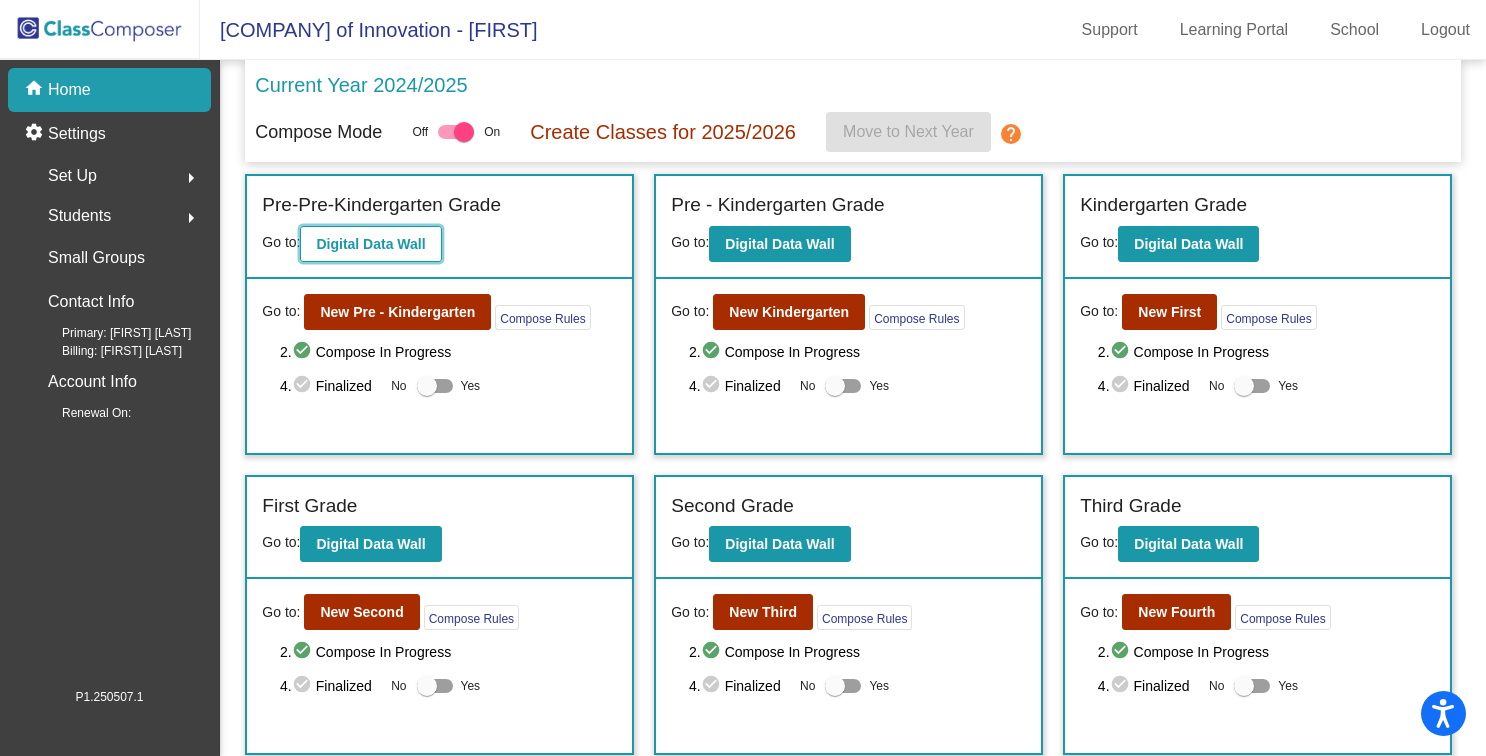 click on "Digital Data Wall" 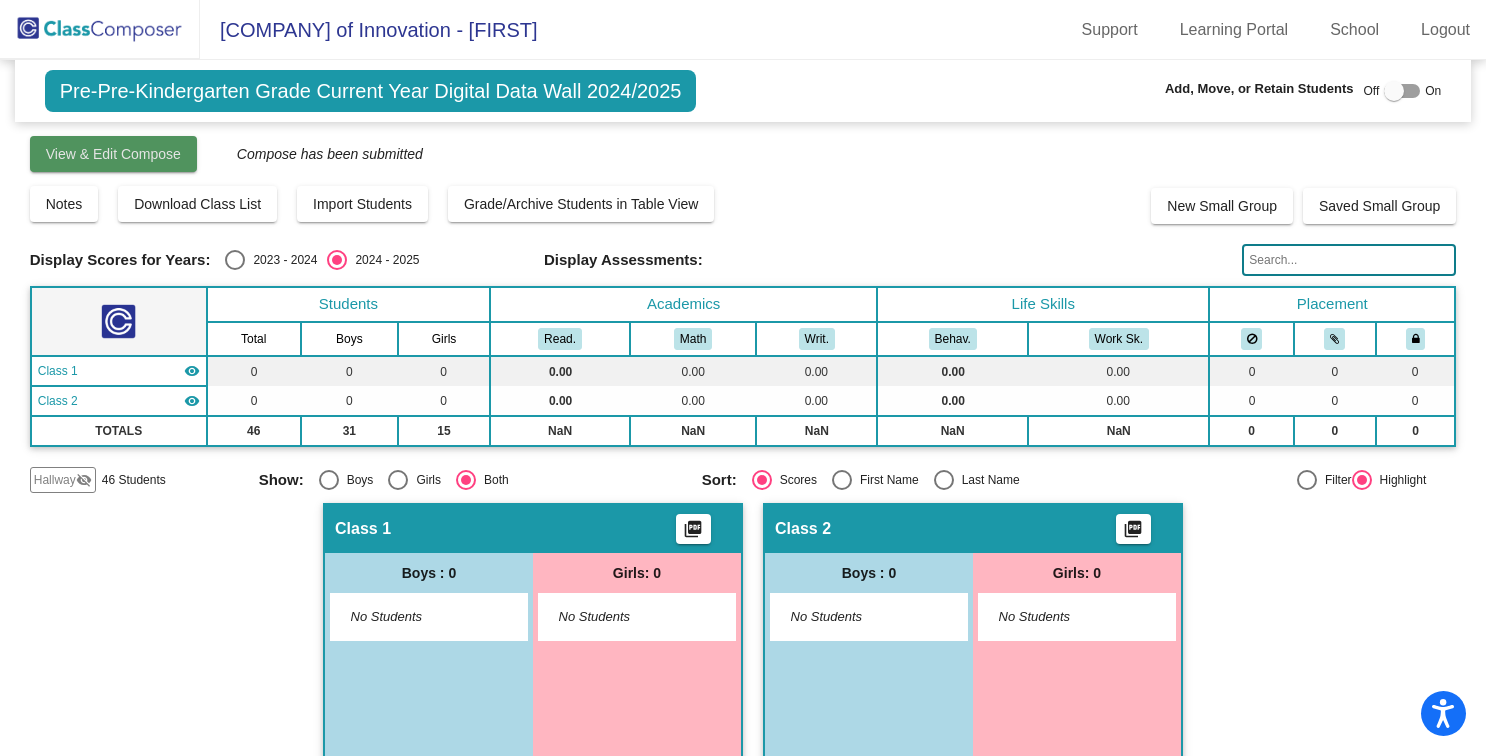 click on "View & Edit Compose" 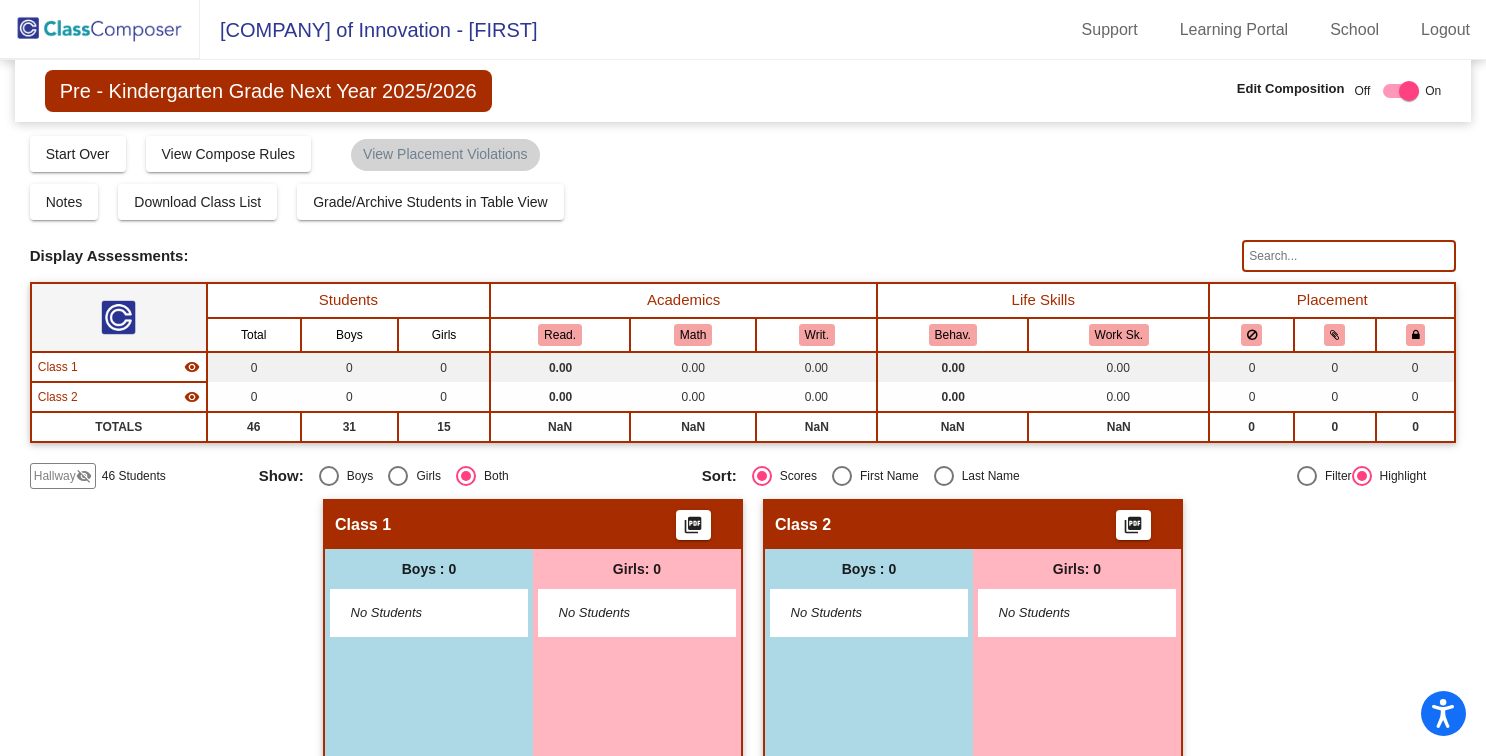 click on "Hallway   visibility_off" 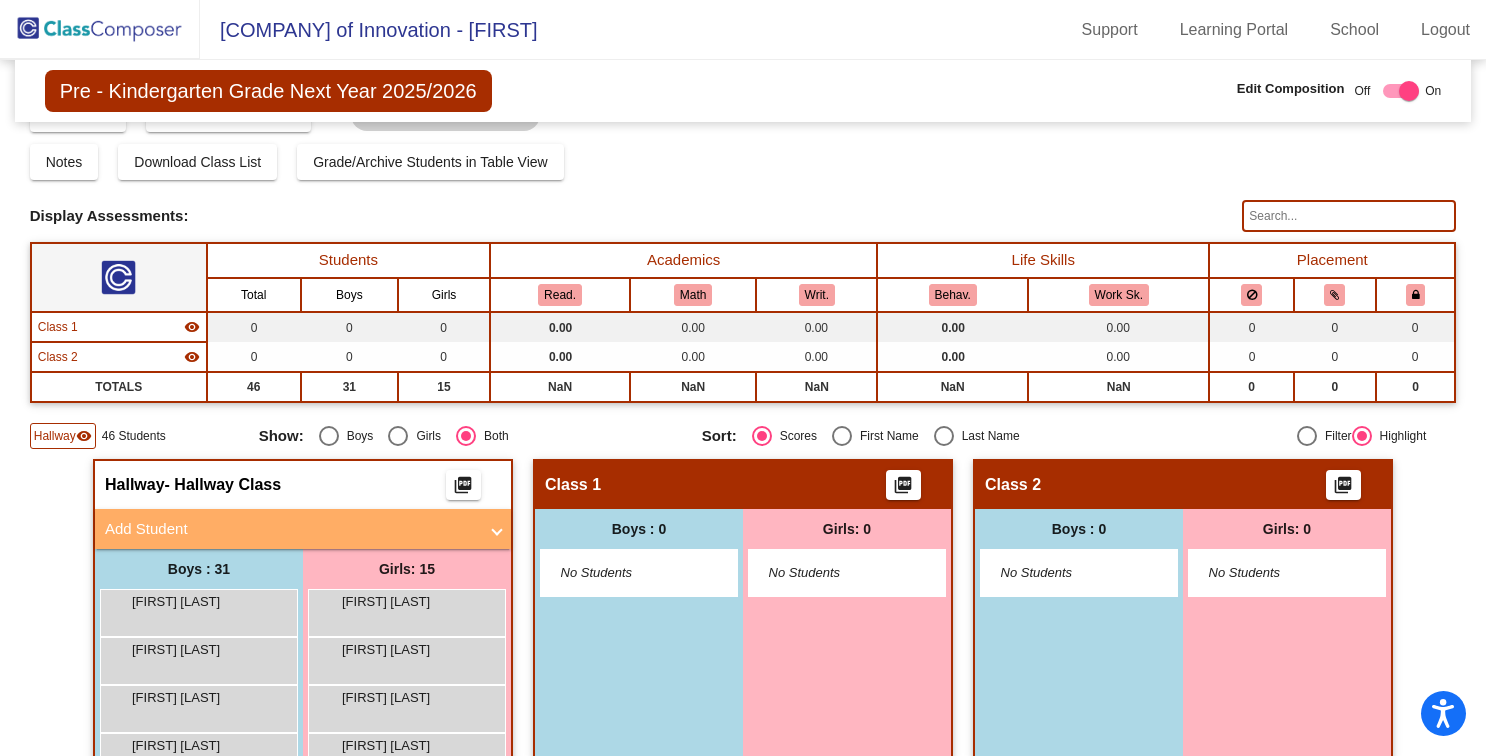 scroll, scrollTop: 43, scrollLeft: 0, axis: vertical 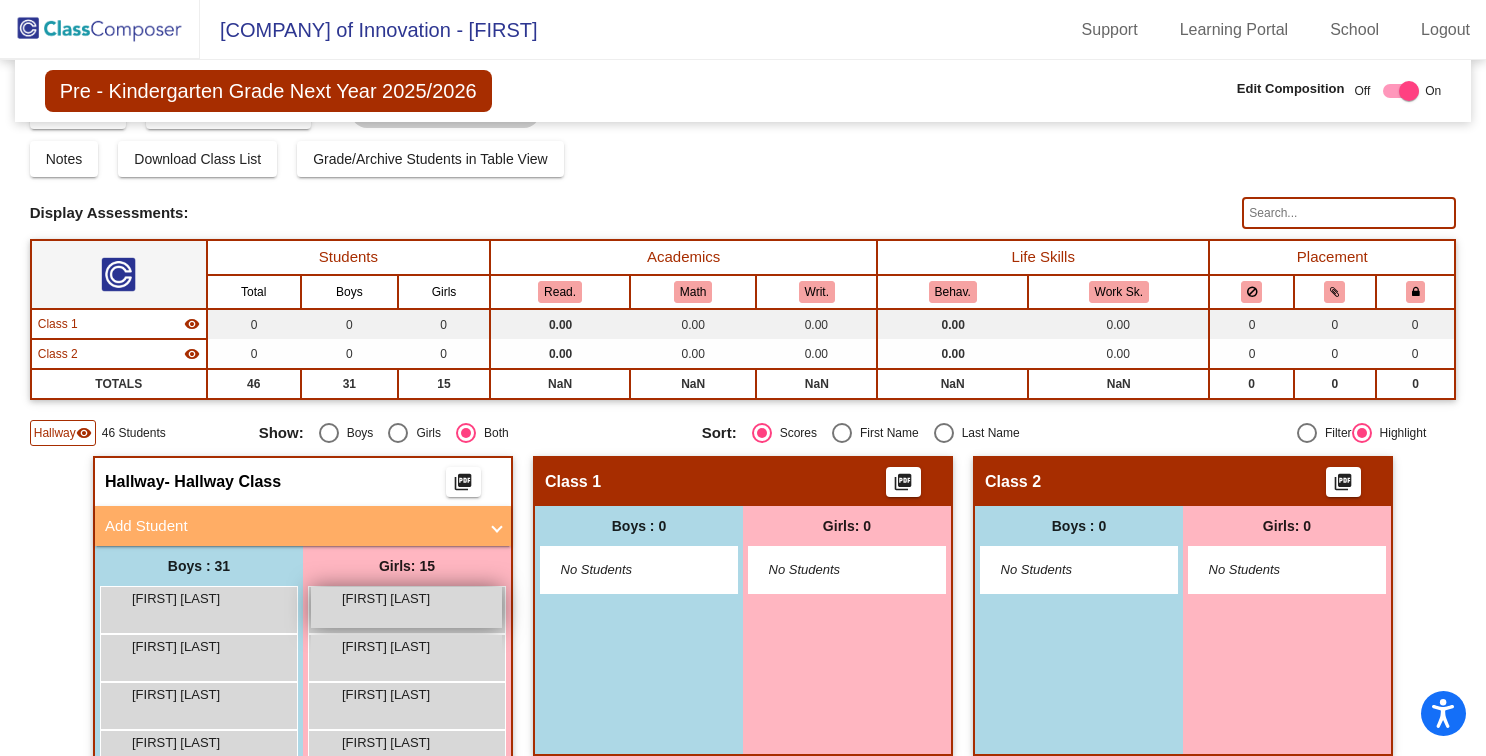click on "[FIRST] [LAST] lock do_not_disturb_alt" at bounding box center [406, 607] 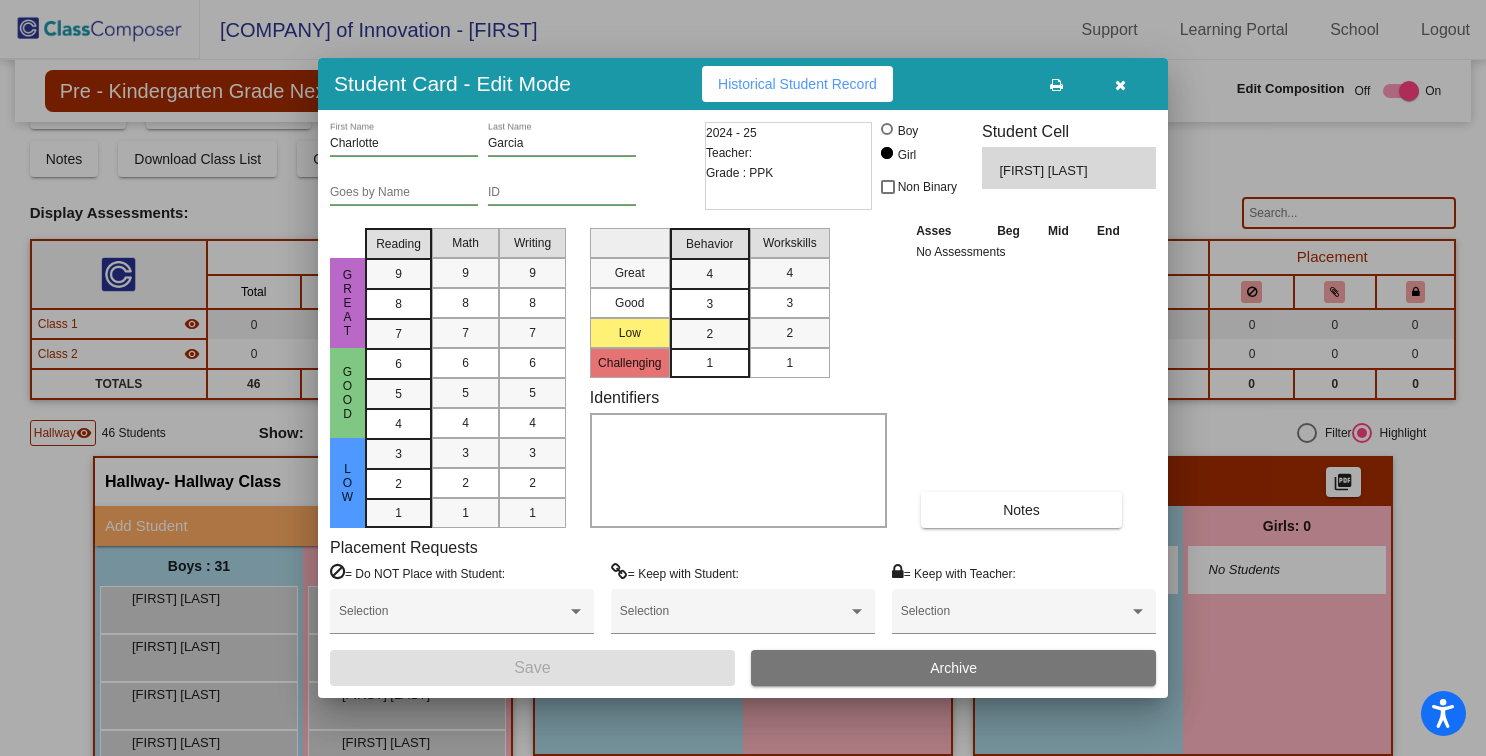 click at bounding box center [738, 470] 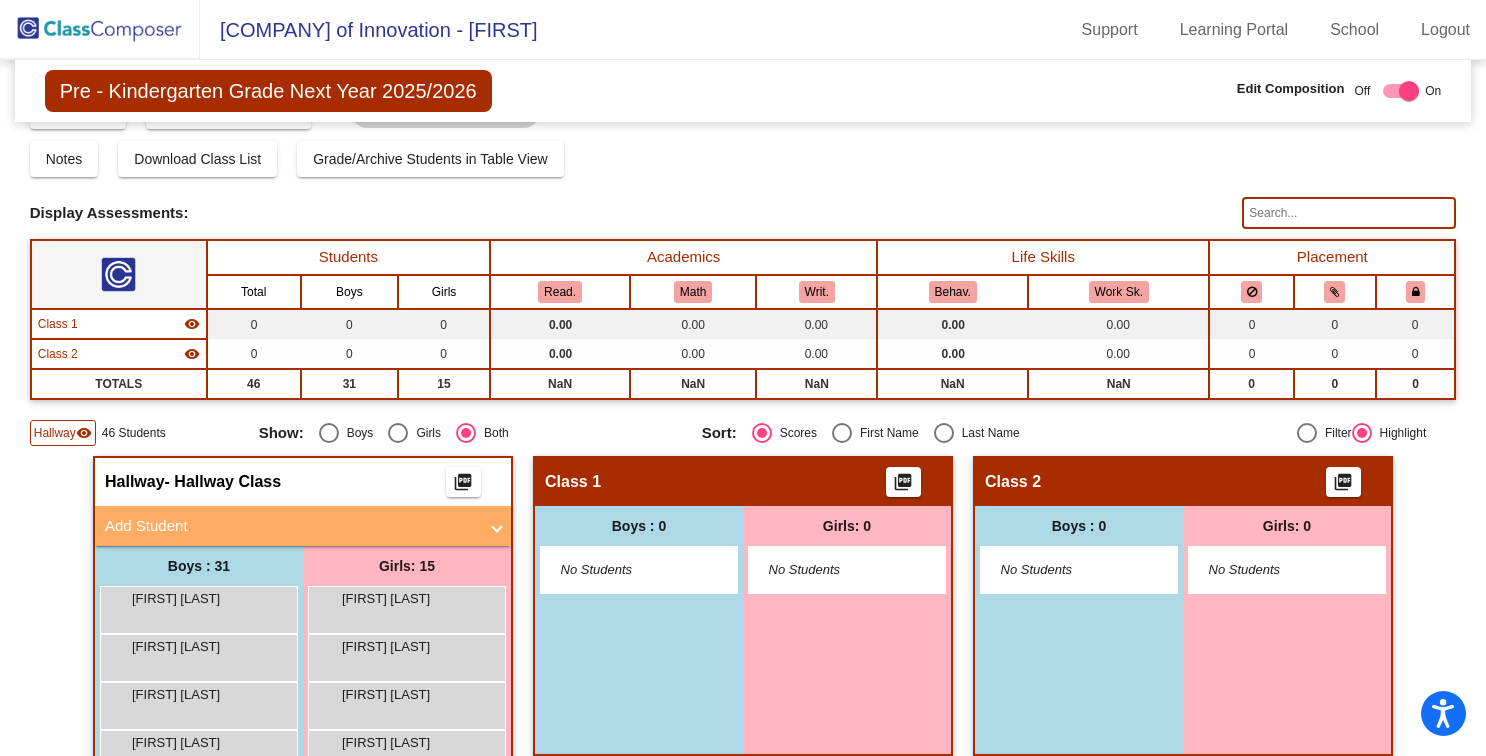 click 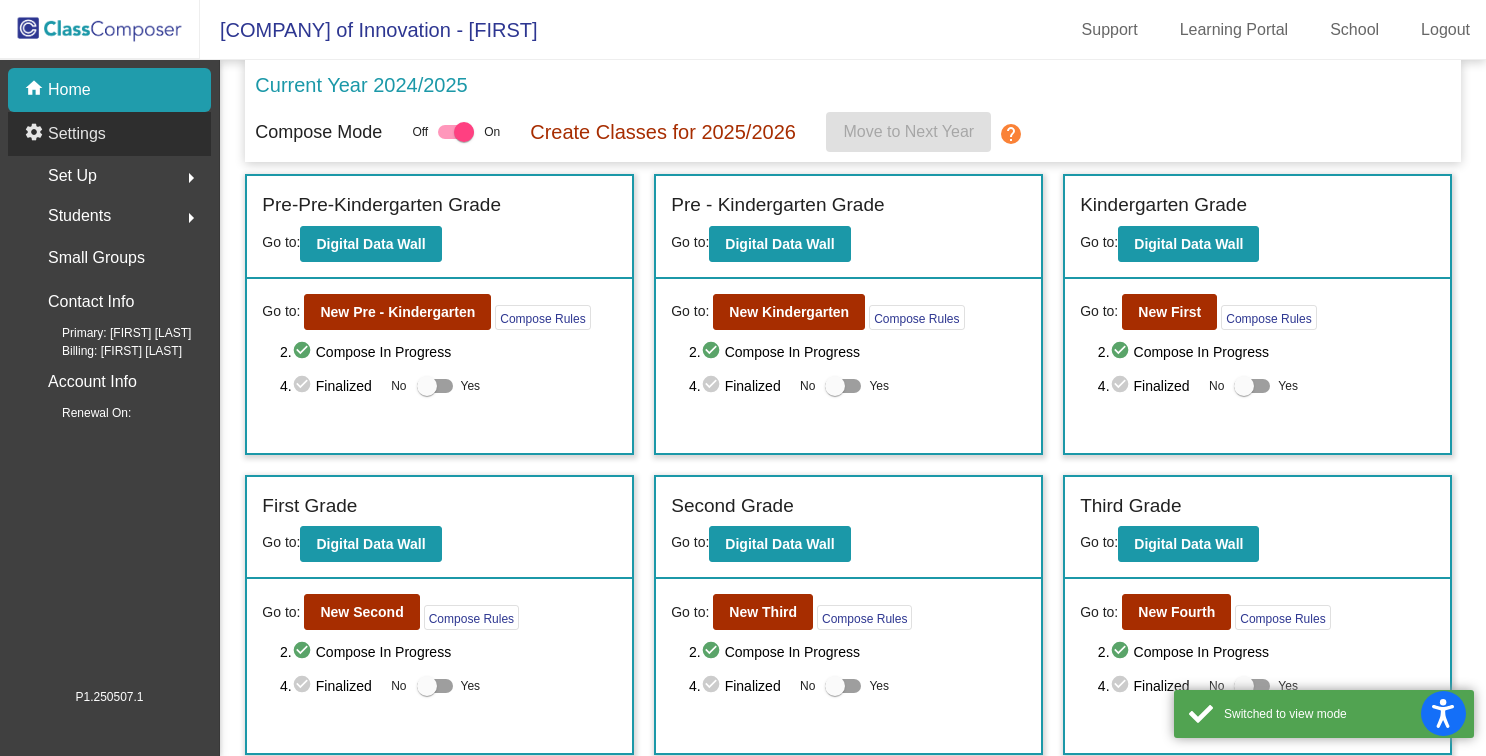 click on "Settings" 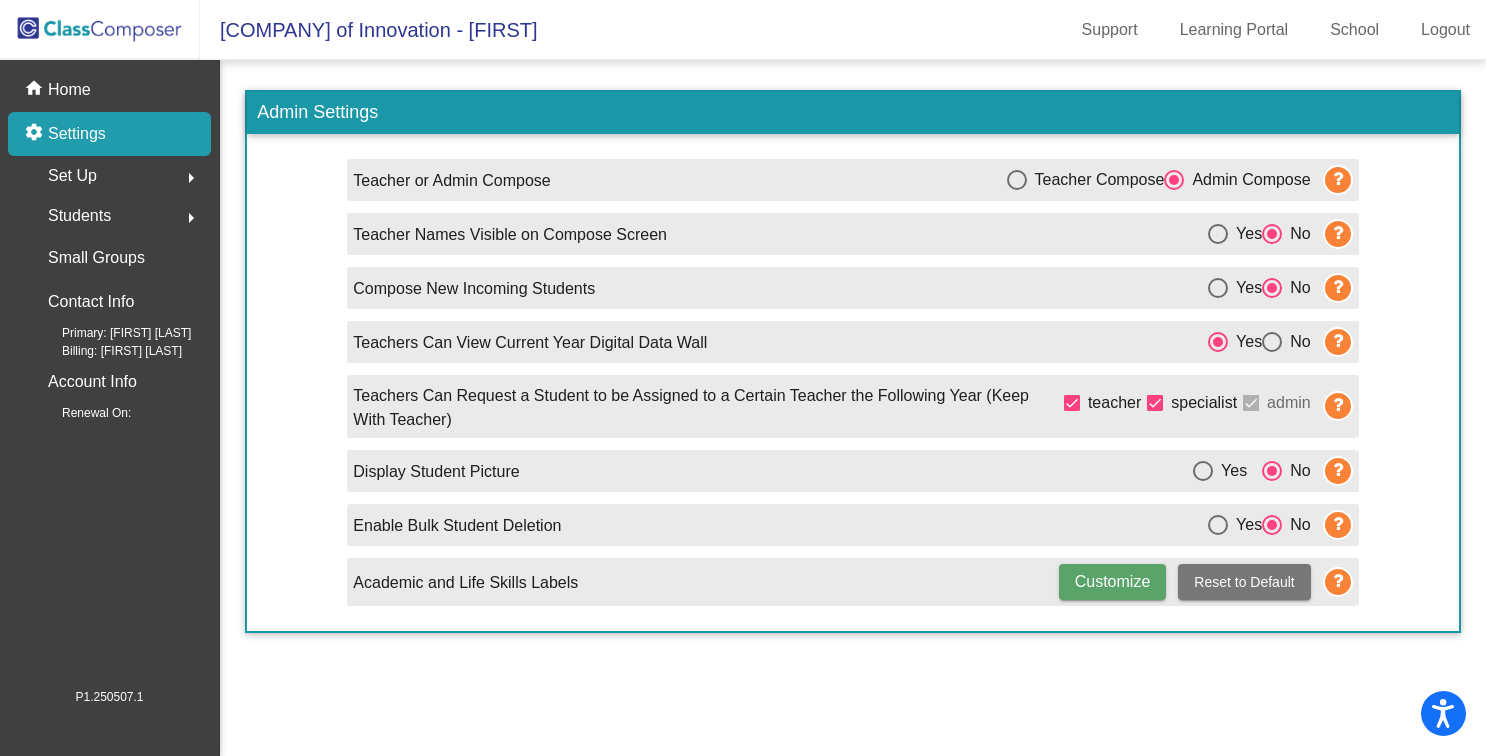 click on "Students" 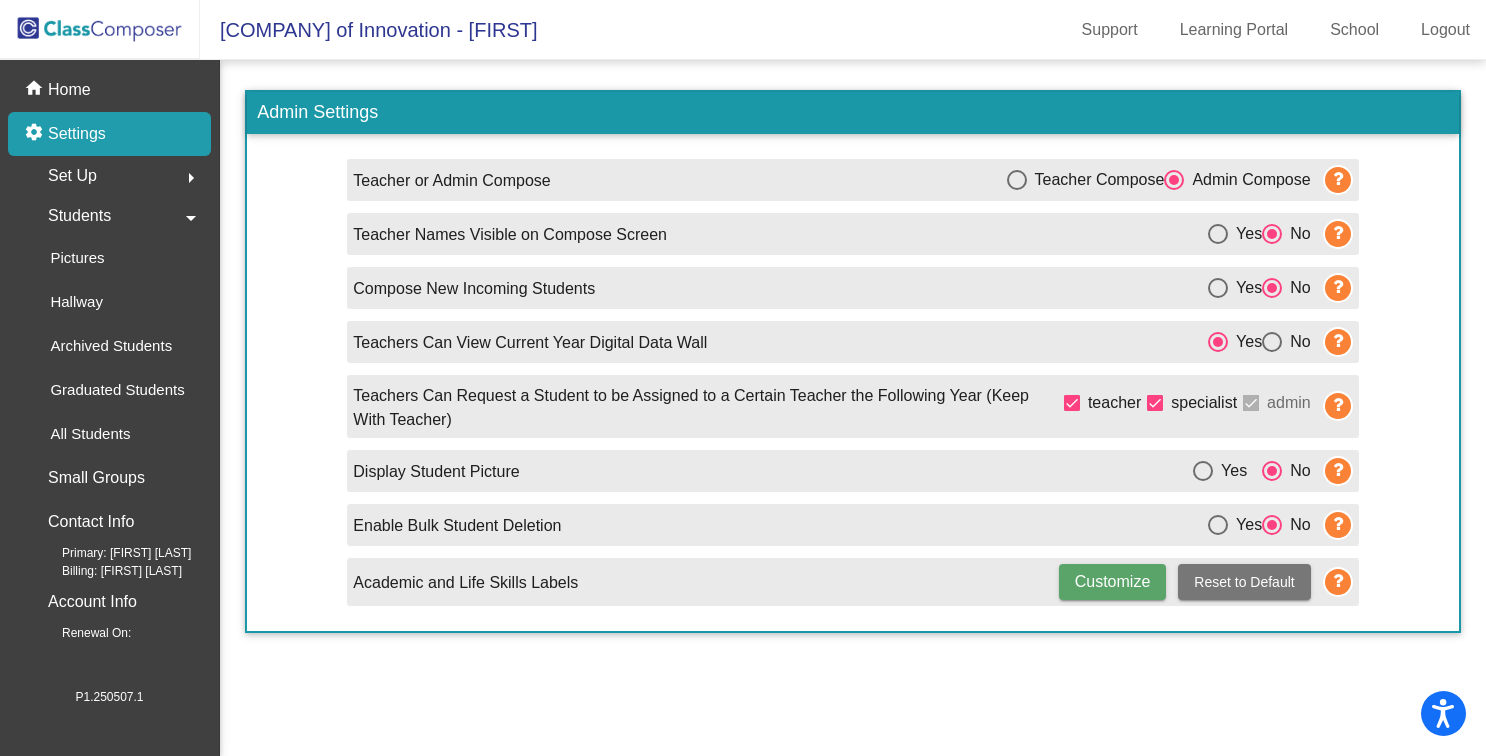 click on "Set Up" 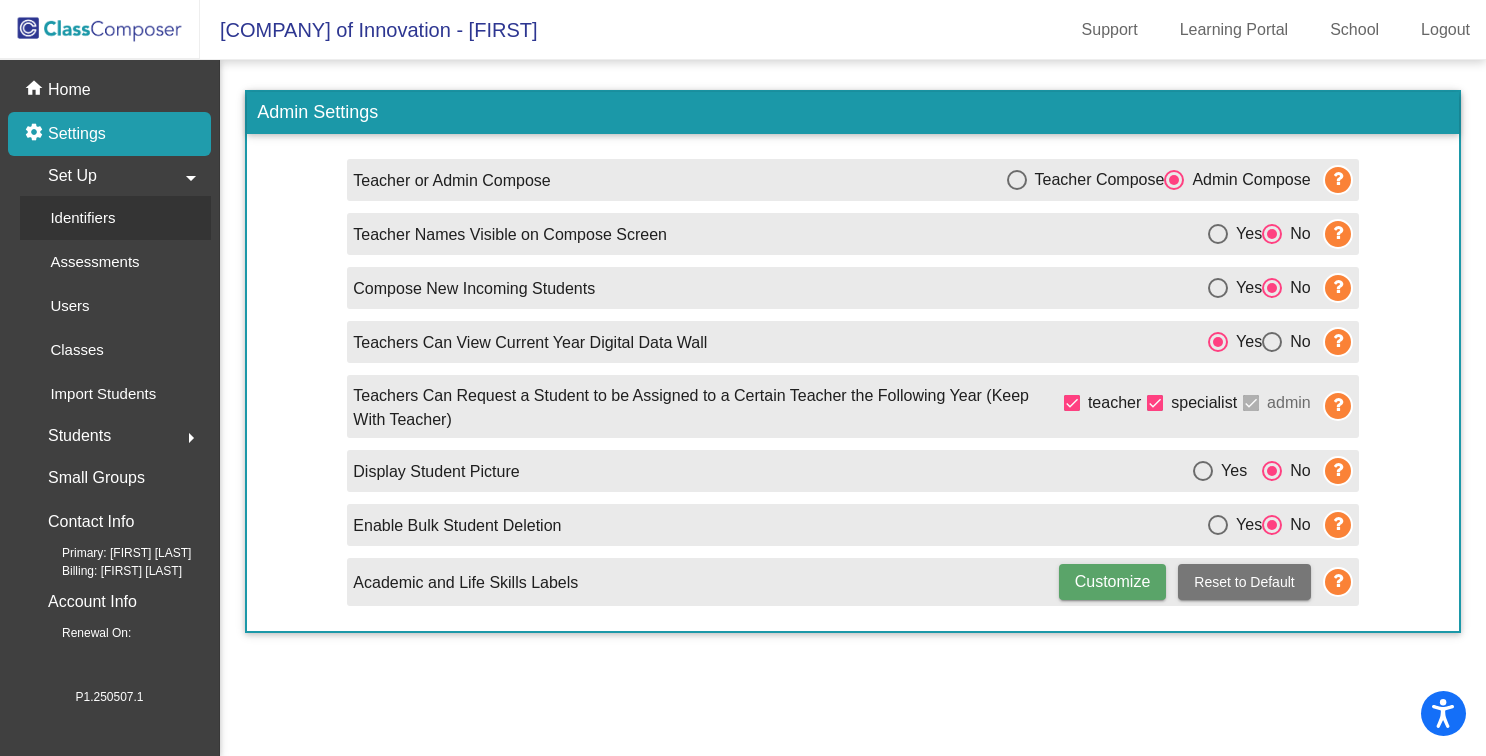 click on "Identifiers" 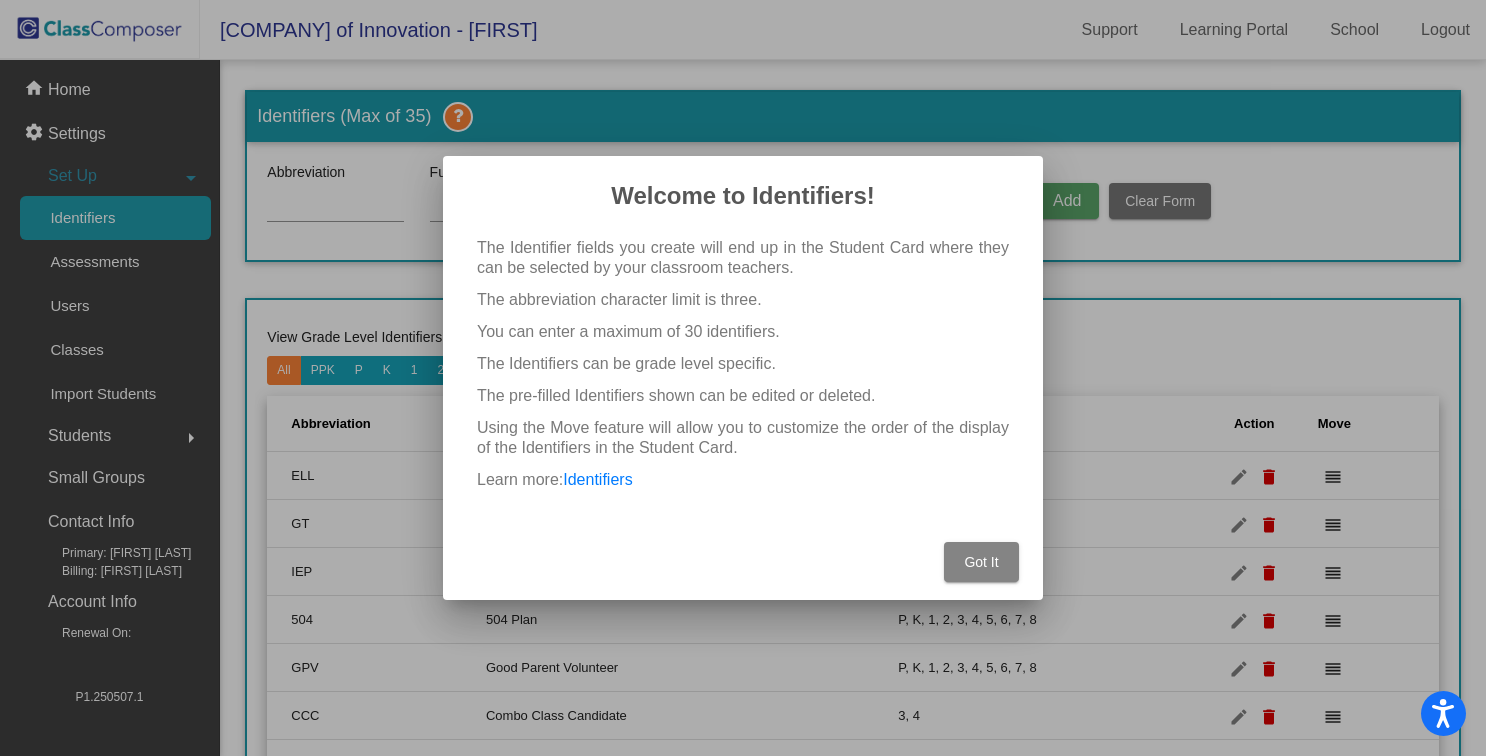 click on "Got It" at bounding box center (981, 562) 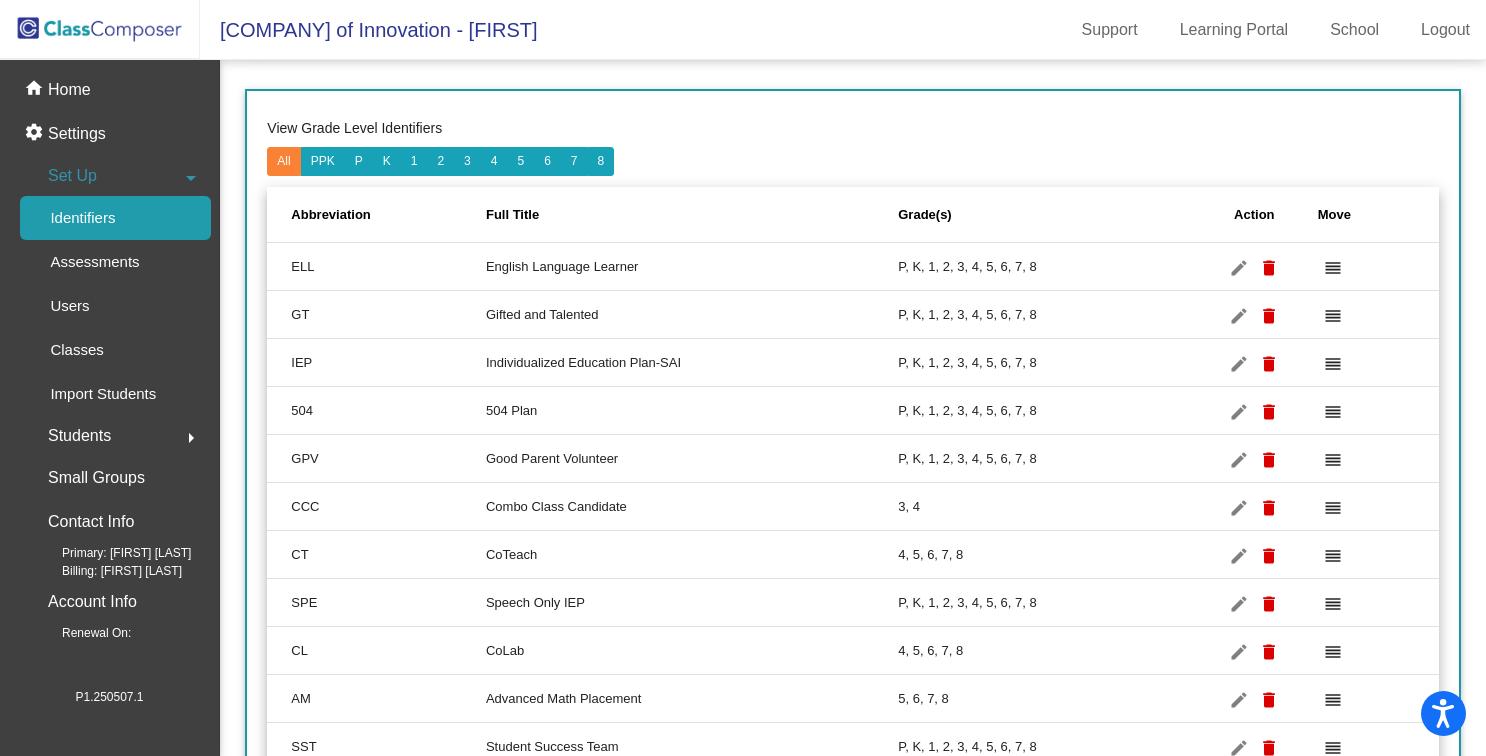 scroll, scrollTop: 282, scrollLeft: 0, axis: vertical 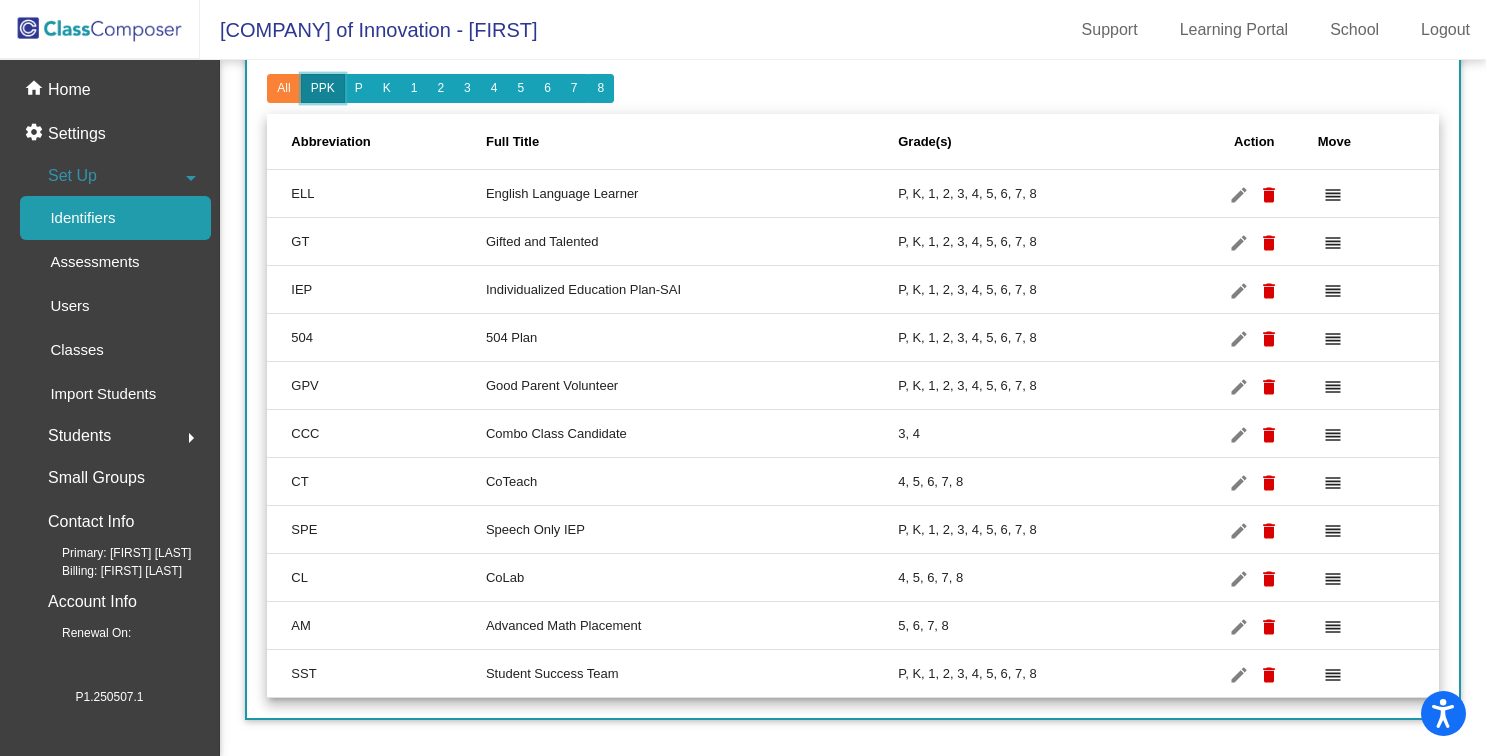 click on "PPK" at bounding box center (323, 88) 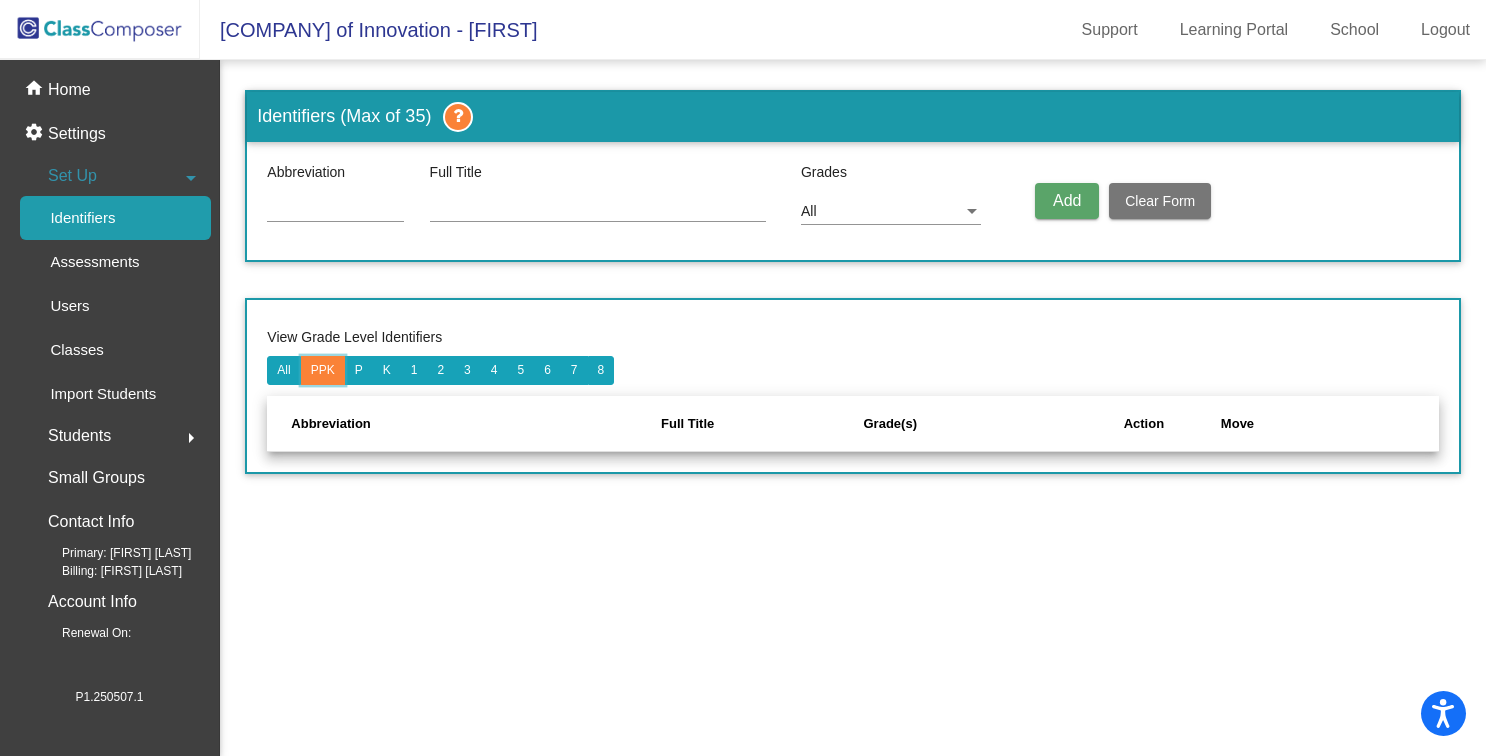 scroll, scrollTop: 0, scrollLeft: 0, axis: both 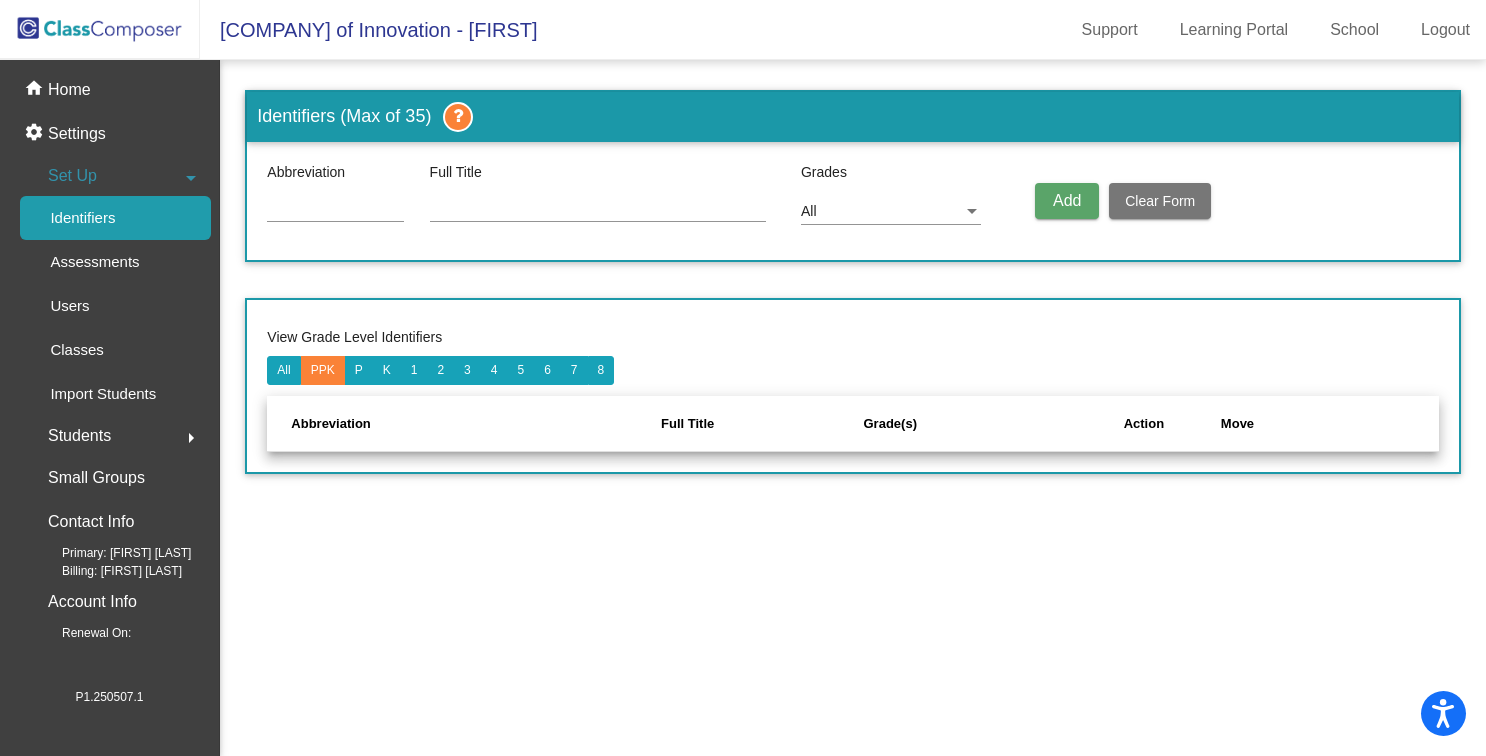 click on "Full Title" at bounding box center [762, 424] 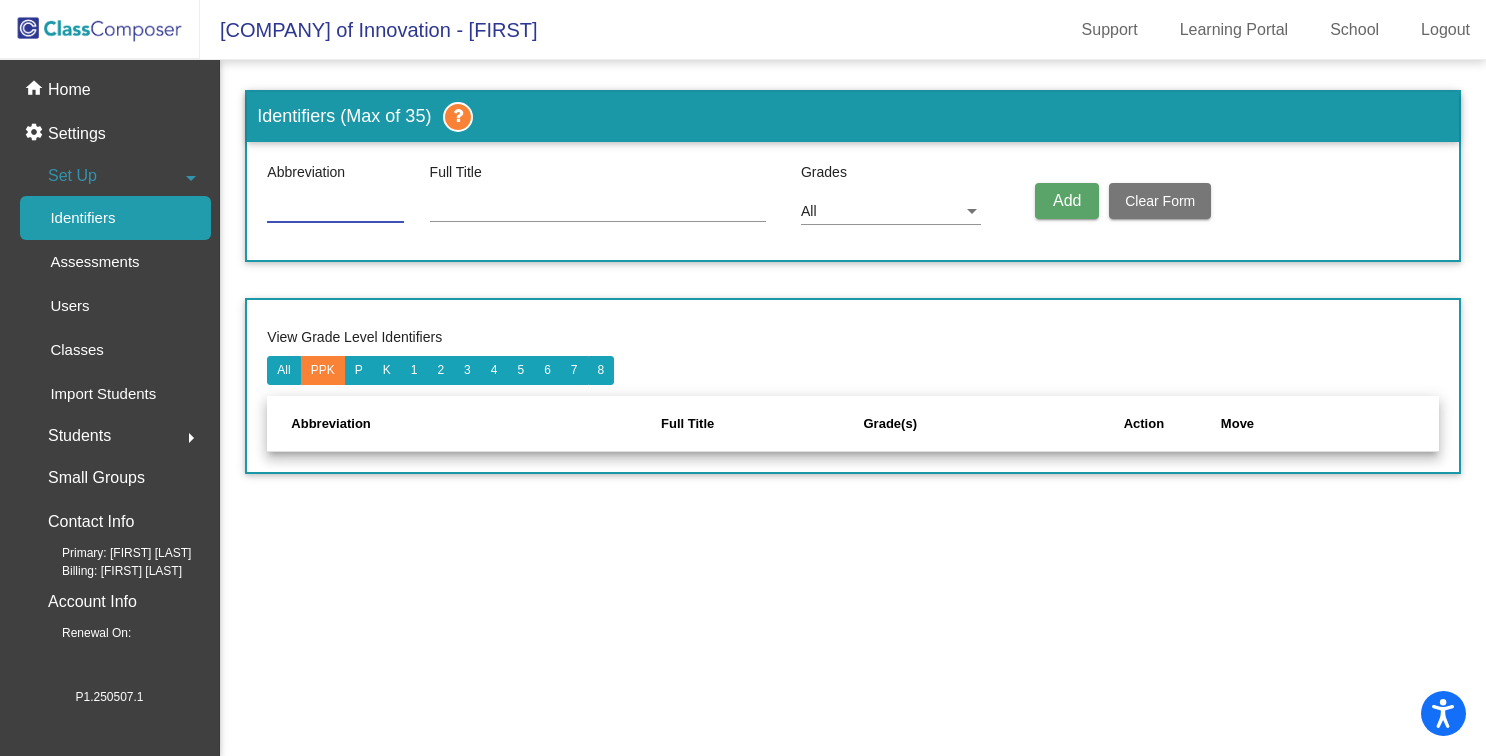 click at bounding box center [335, 208] 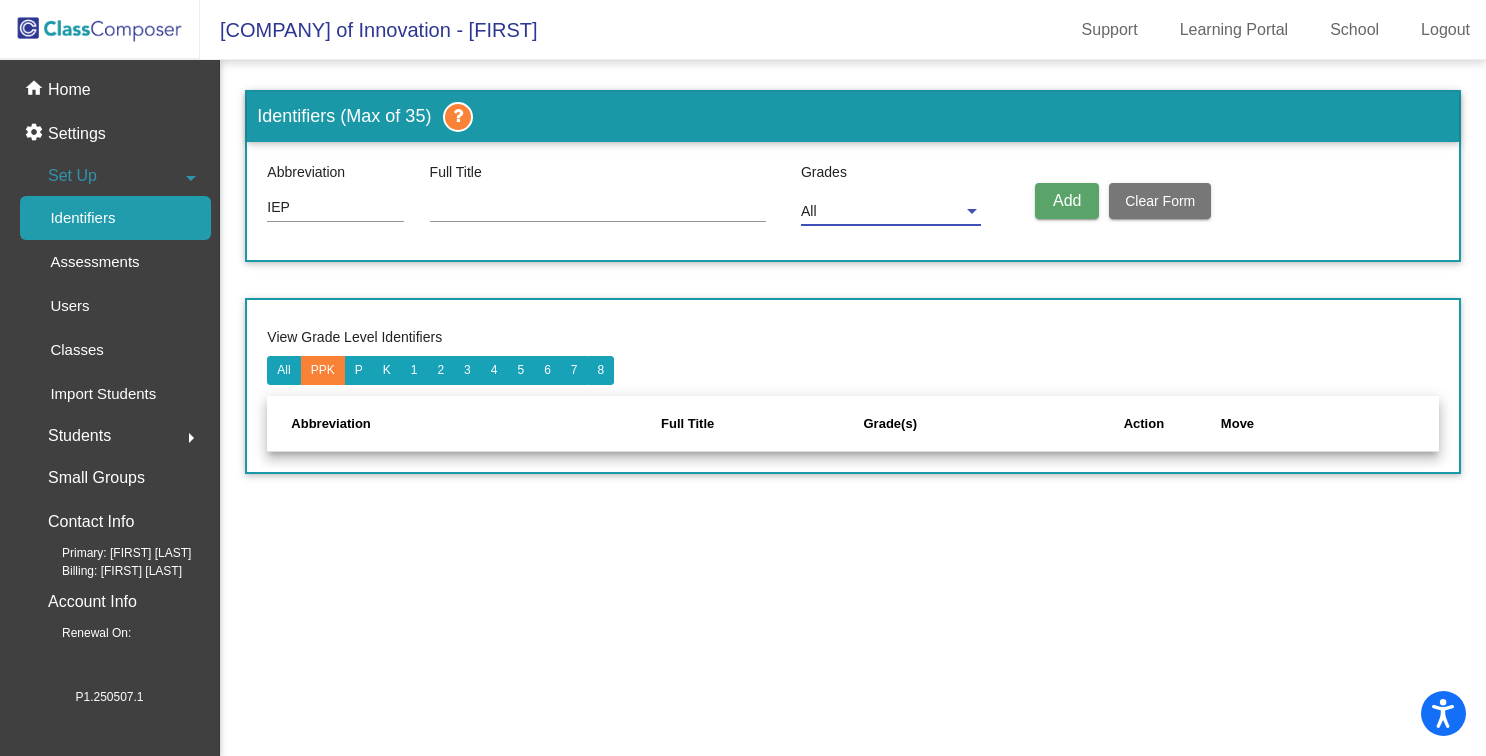 click on "All" at bounding box center (882, 212) 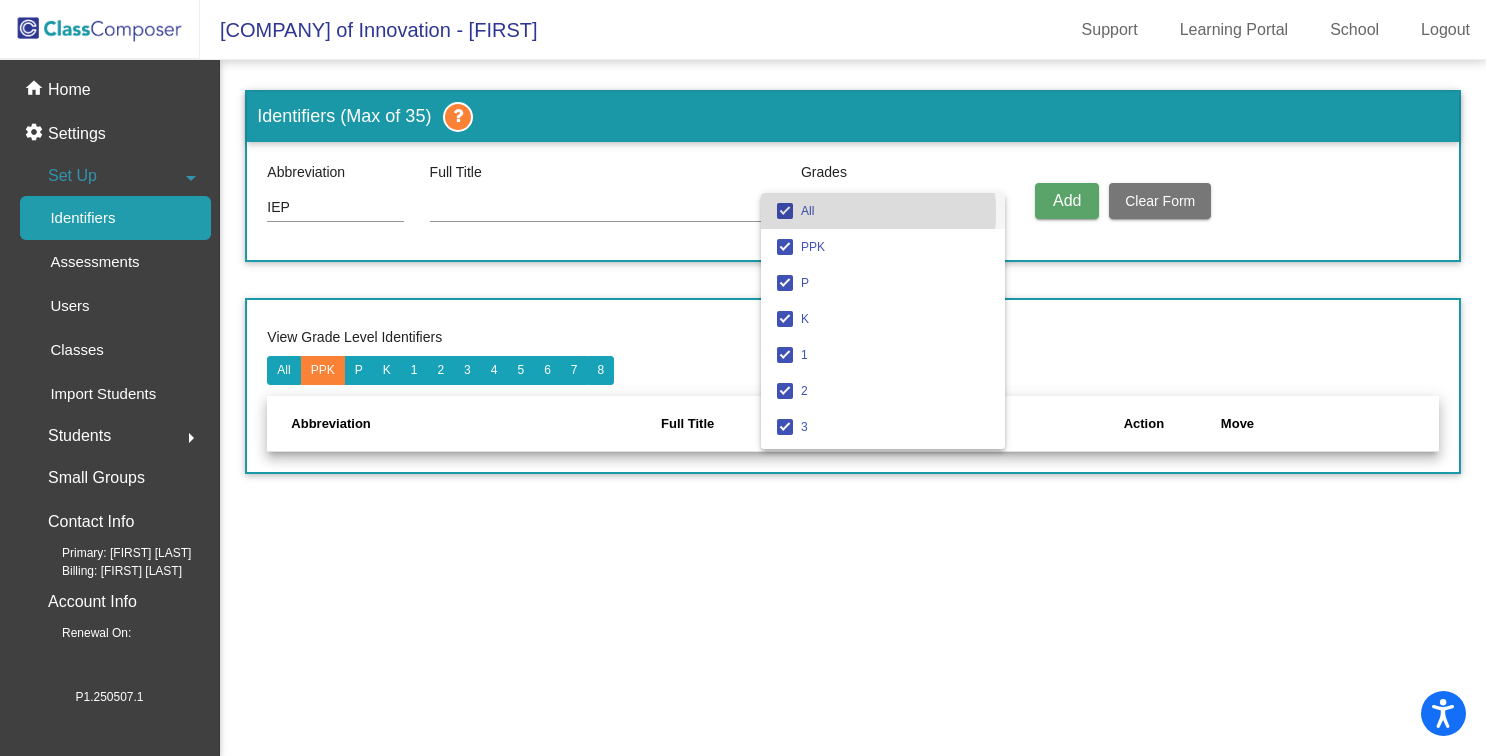 click at bounding box center (785, 211) 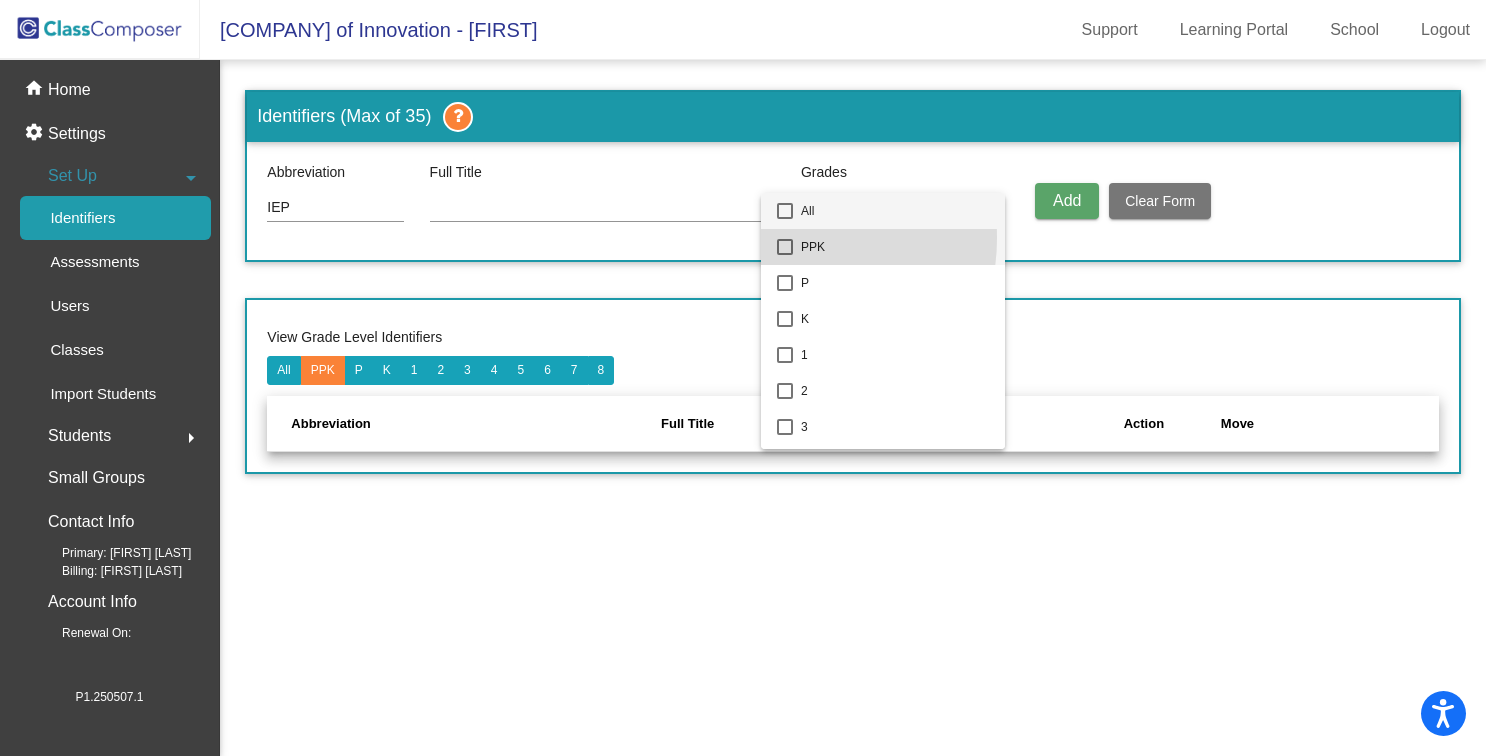 click at bounding box center [785, 247] 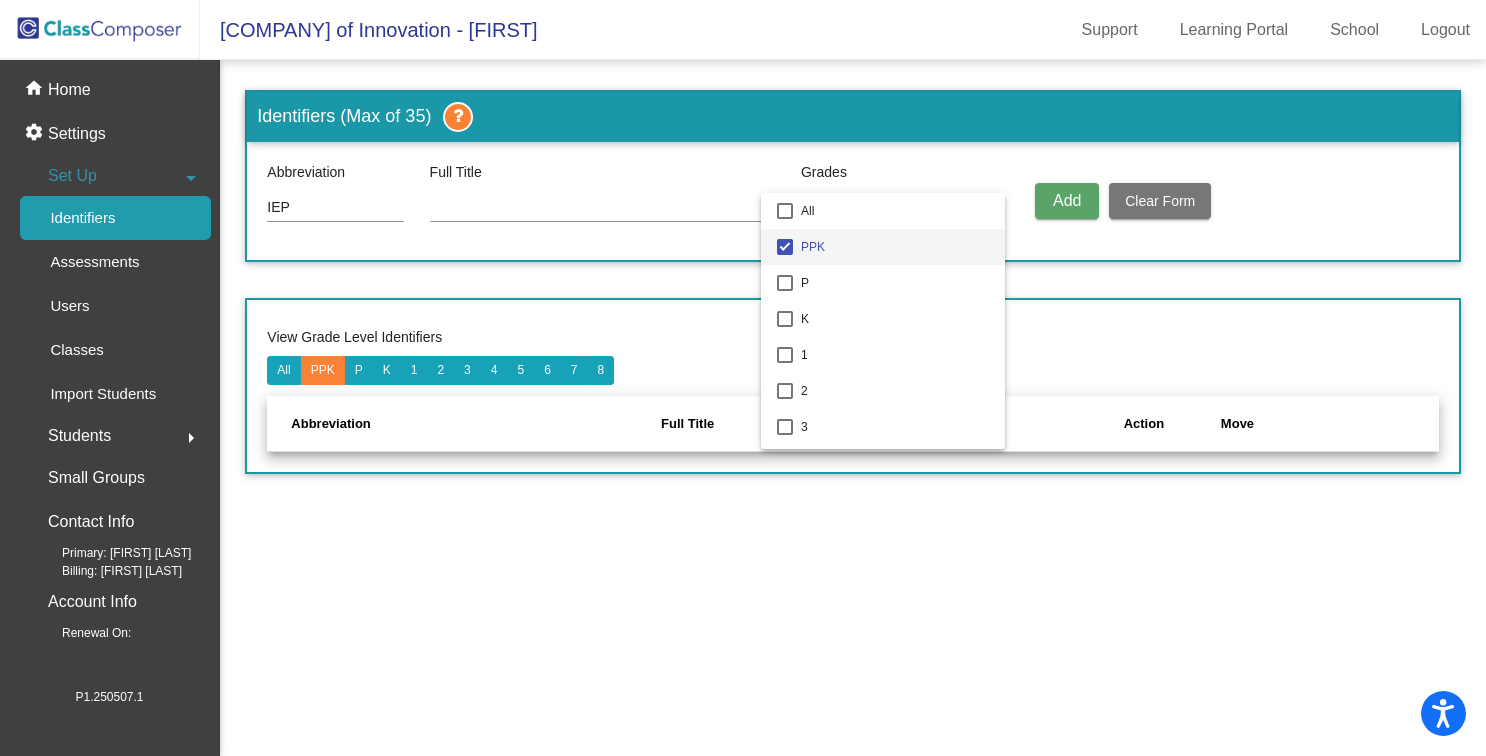 click at bounding box center (743, 378) 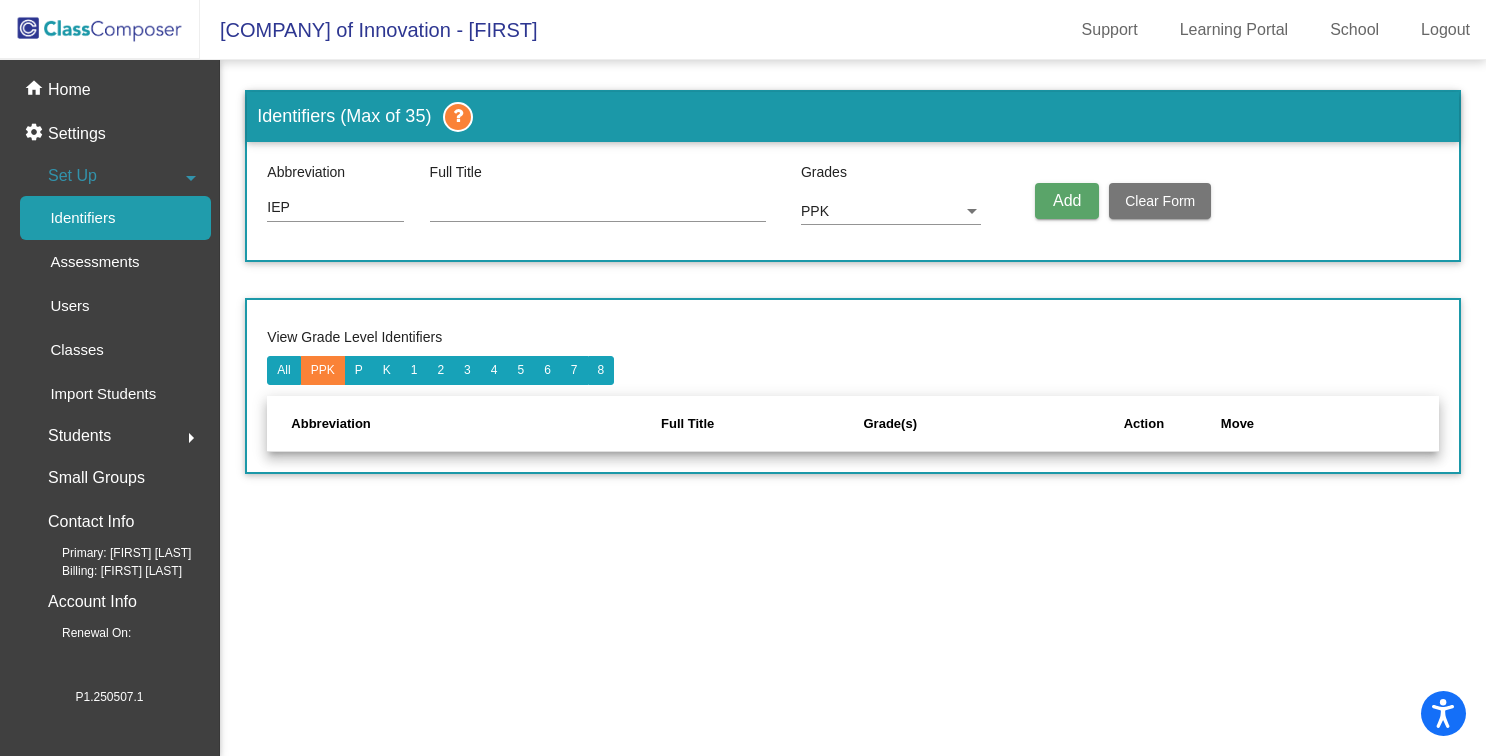click on "Add" 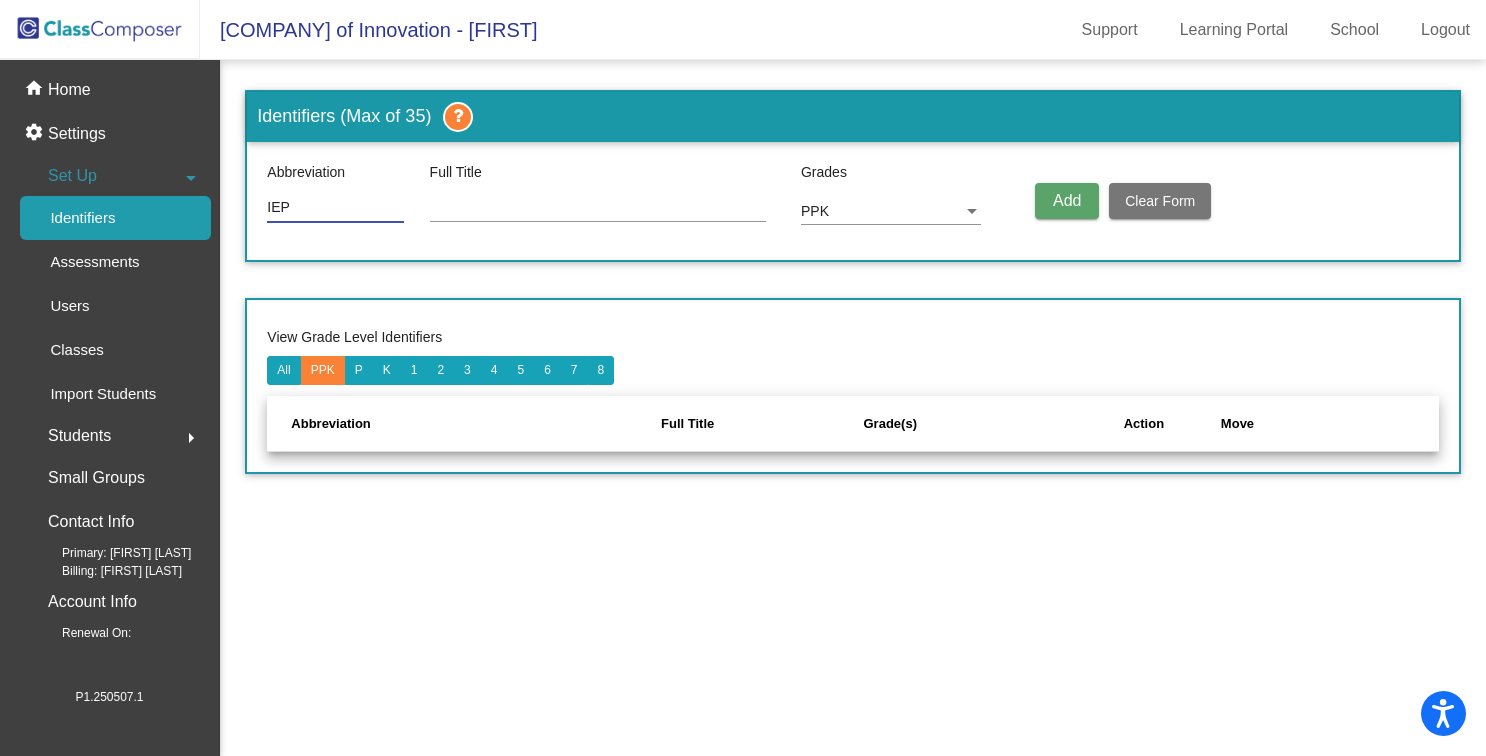 drag, startPoint x: 318, startPoint y: 210, endPoint x: 210, endPoint y: 202, distance: 108.29589 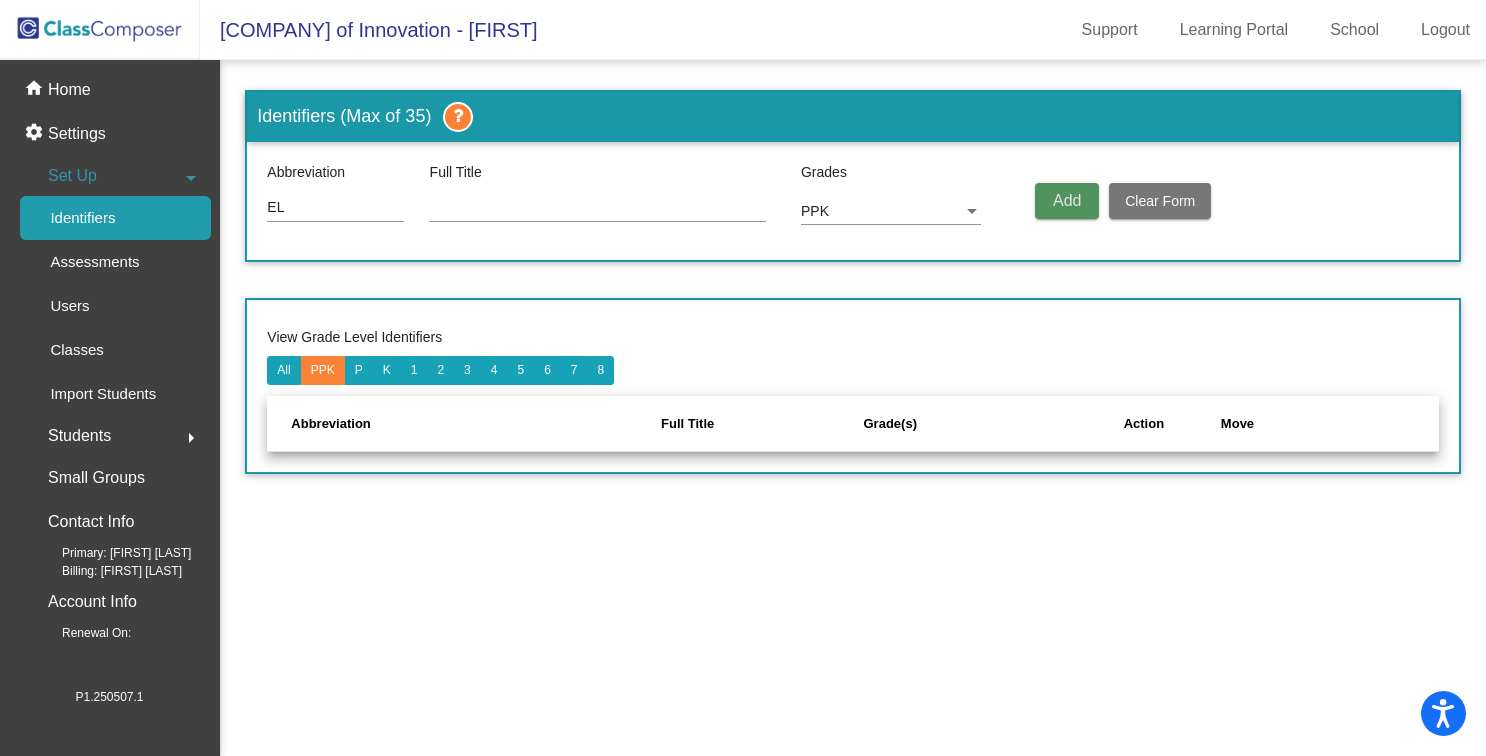 click on "Add" 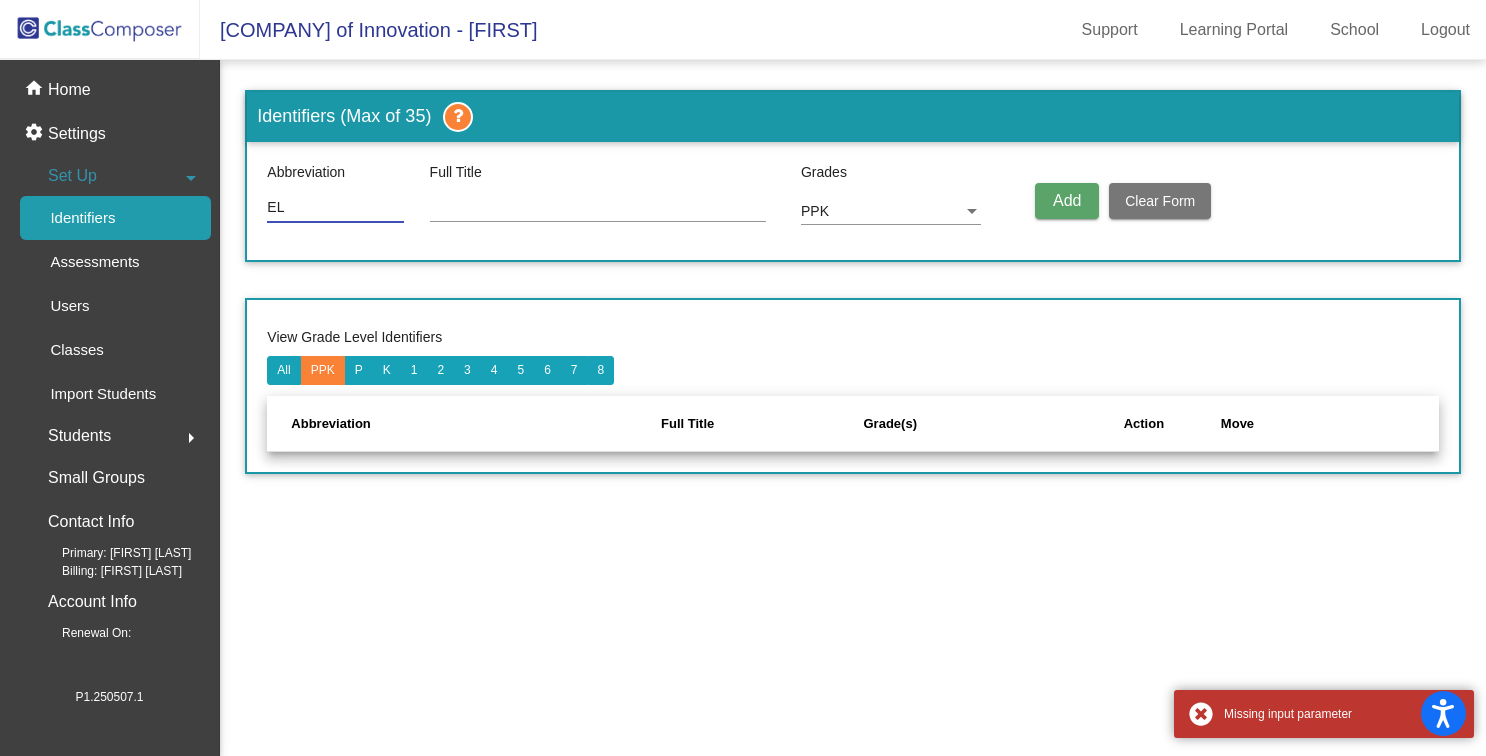 drag, startPoint x: 310, startPoint y: 206, endPoint x: 214, endPoint y: 202, distance: 96.0833 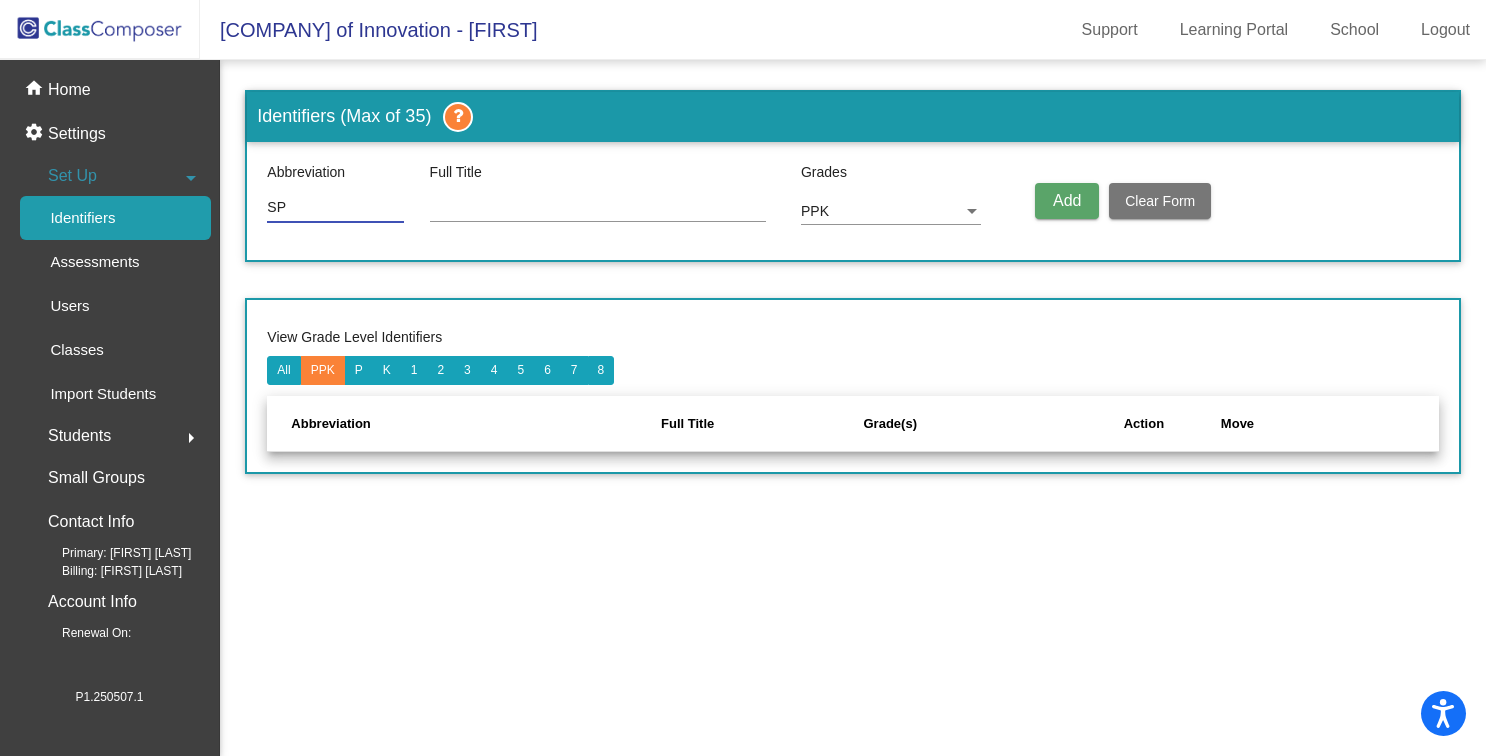 type on "SP" 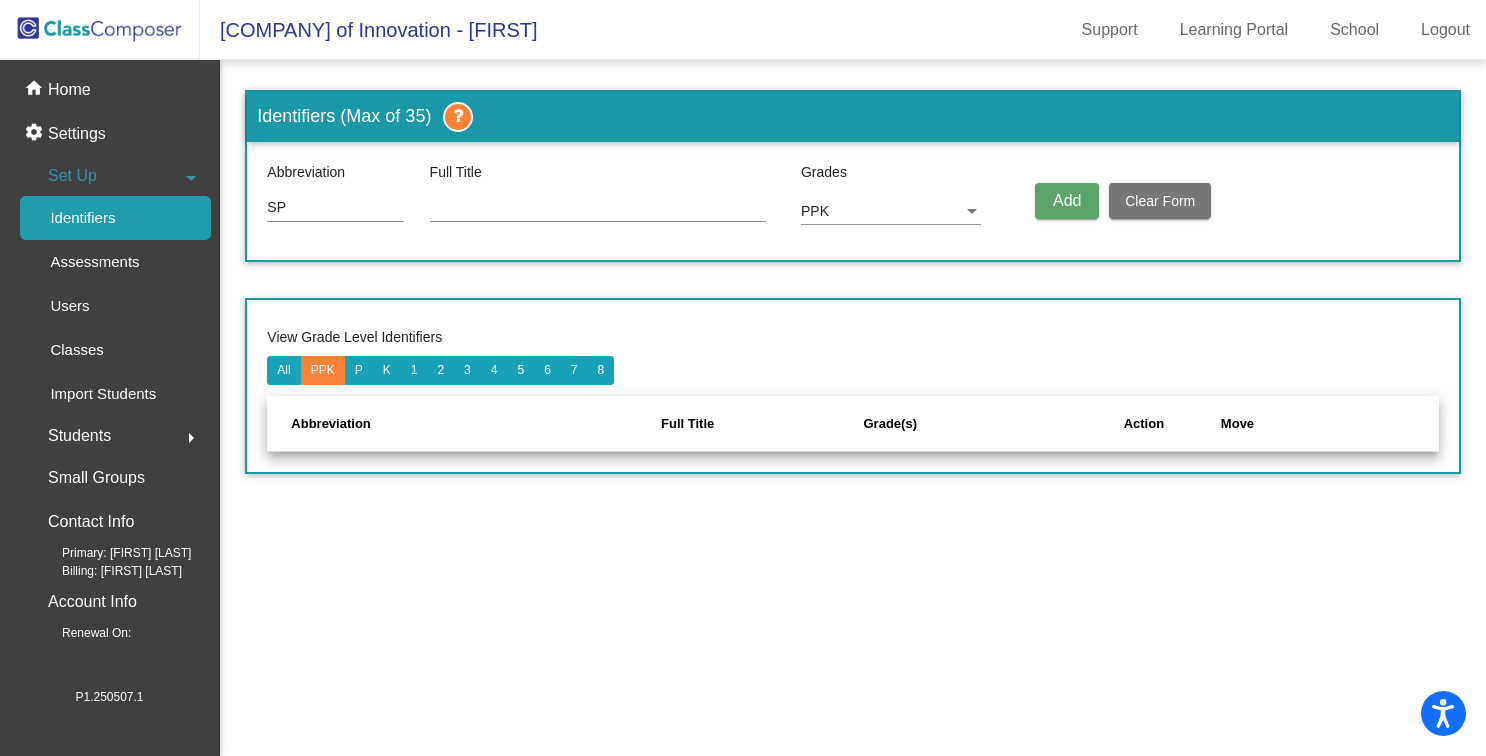 click 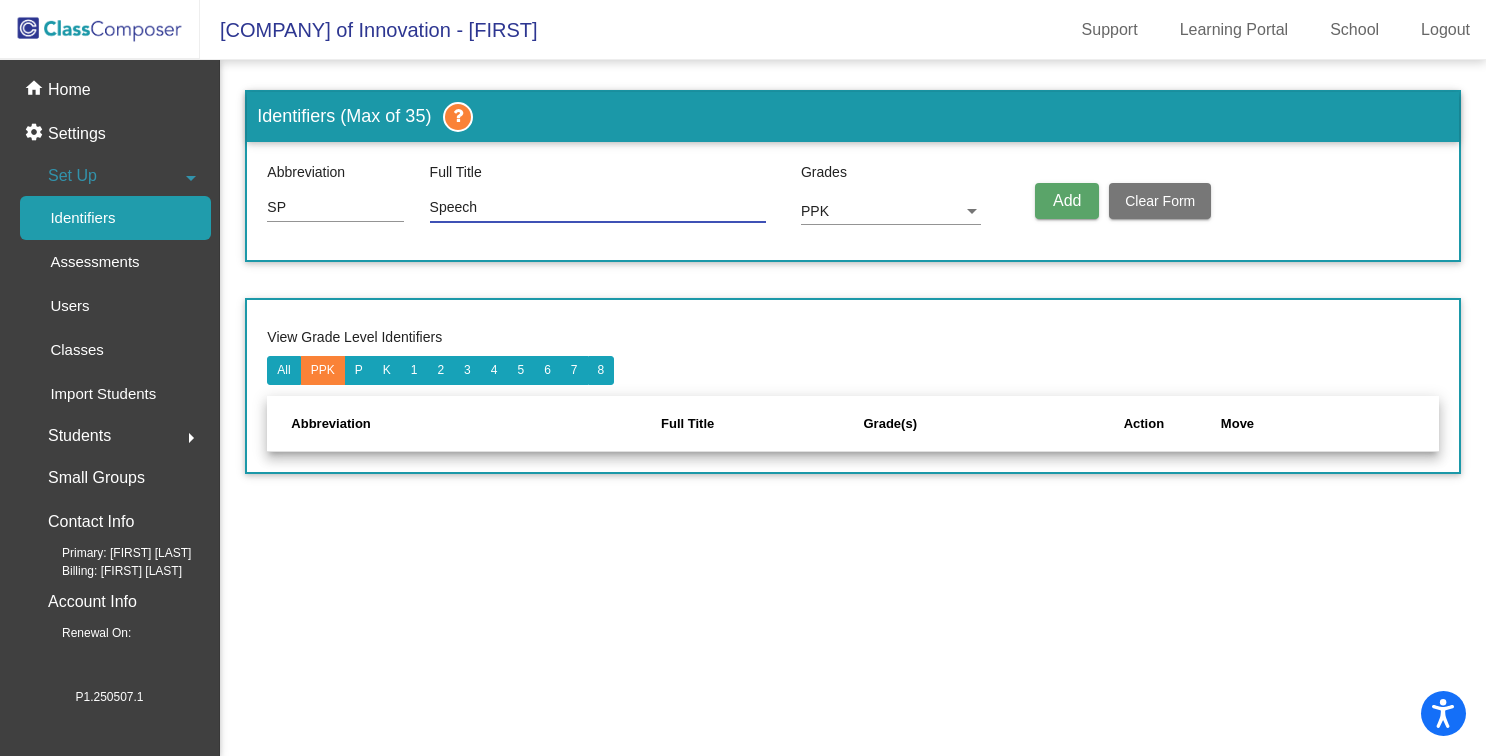 type on "Speech" 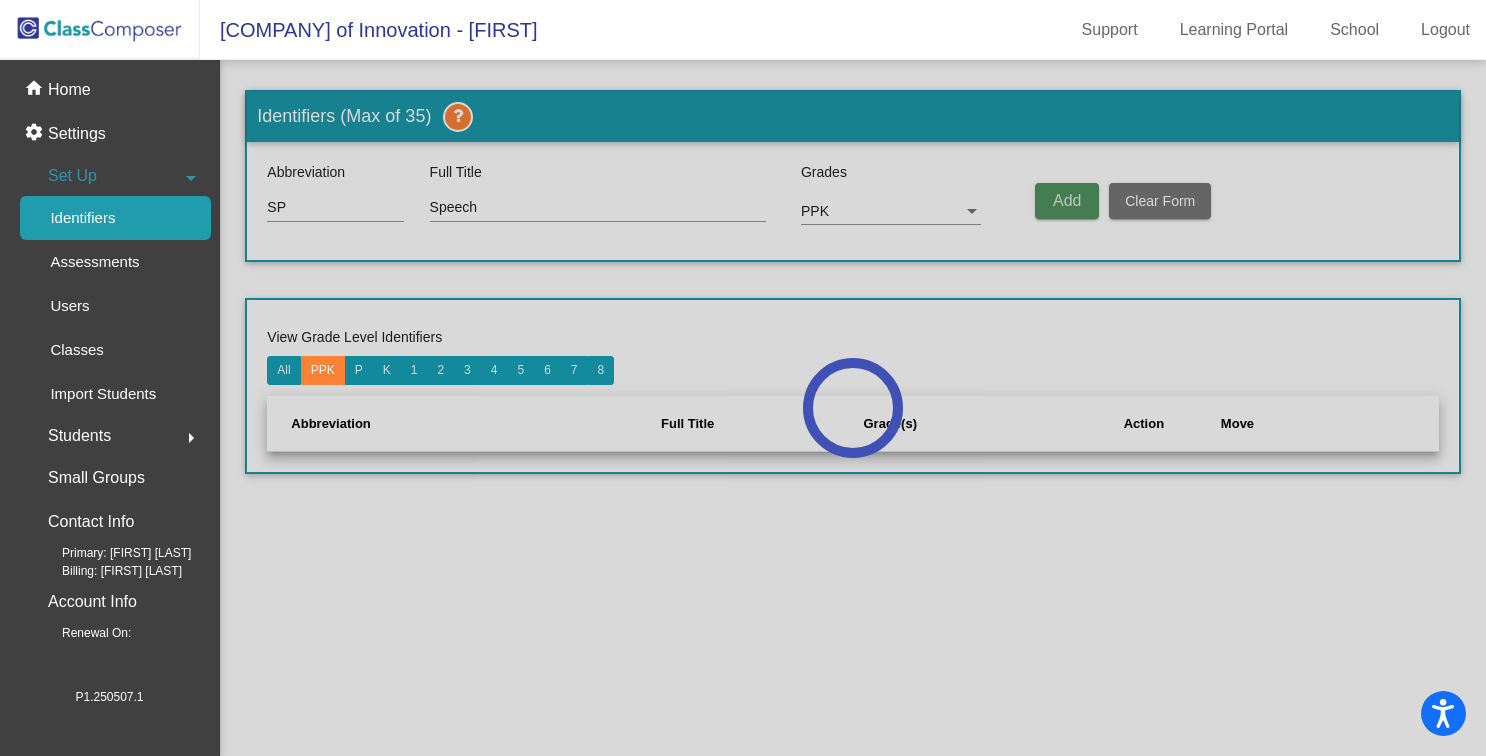type 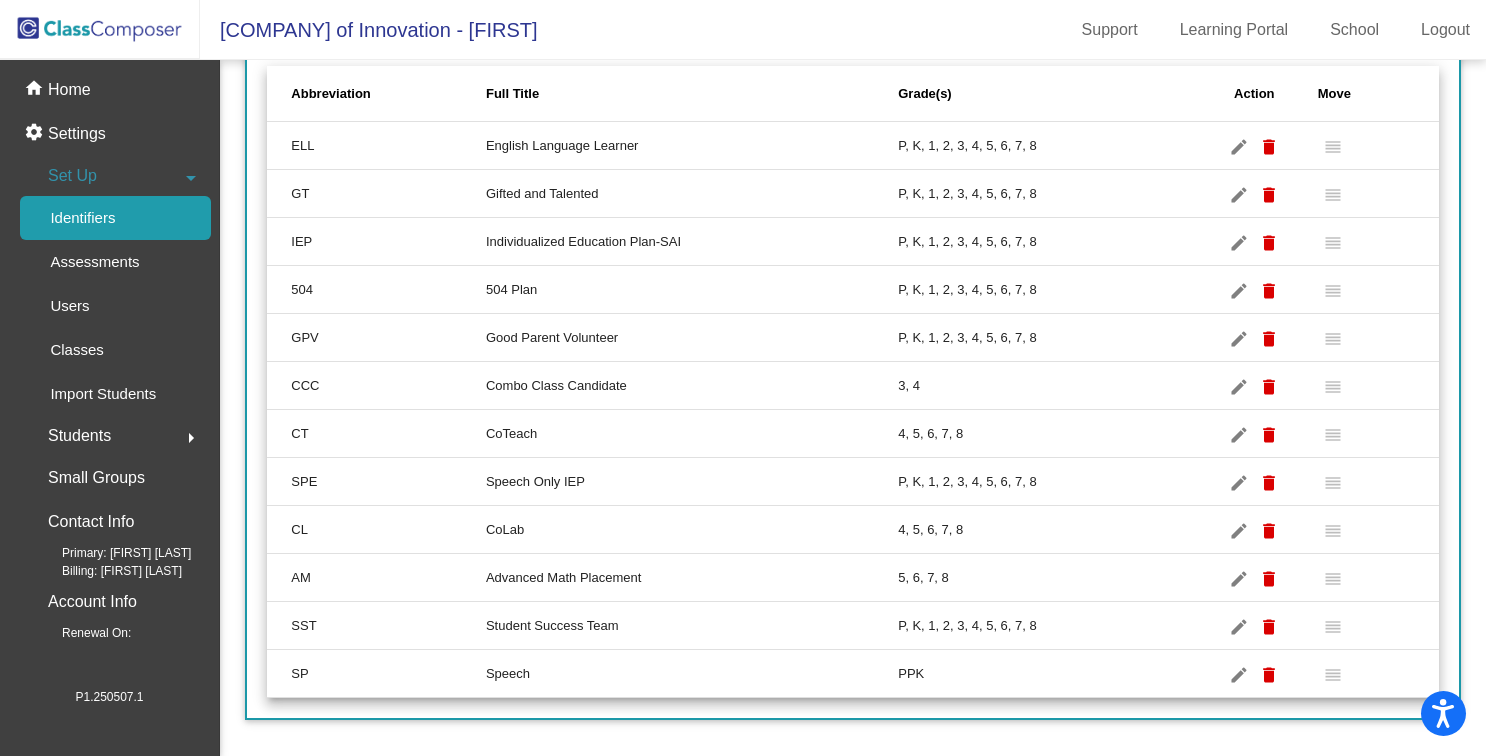 scroll, scrollTop: 328, scrollLeft: 0, axis: vertical 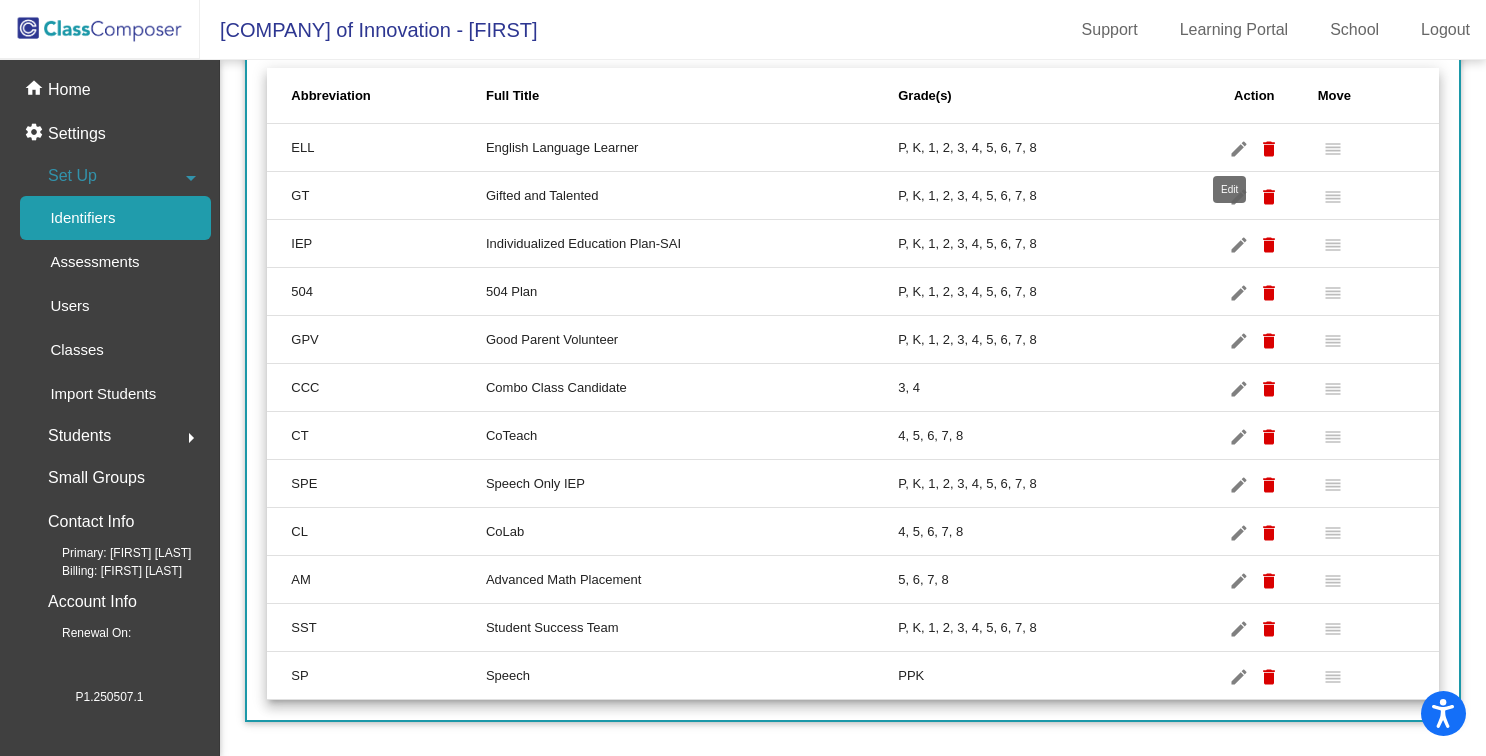 click on "edit" at bounding box center [1239, 149] 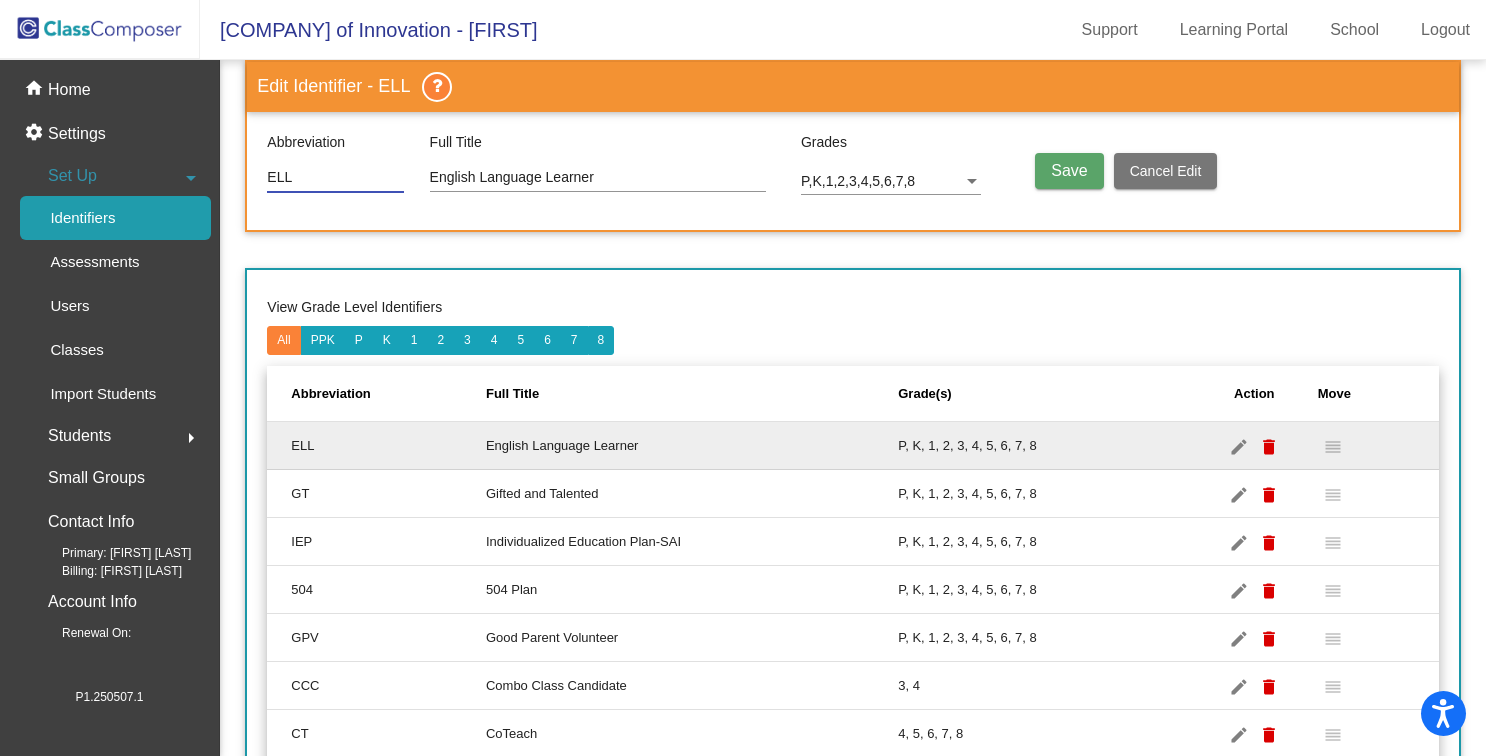 click on "P, K, 1, 2, 3, 4, 5, 6, 7, 8" at bounding box center [1044, 446] 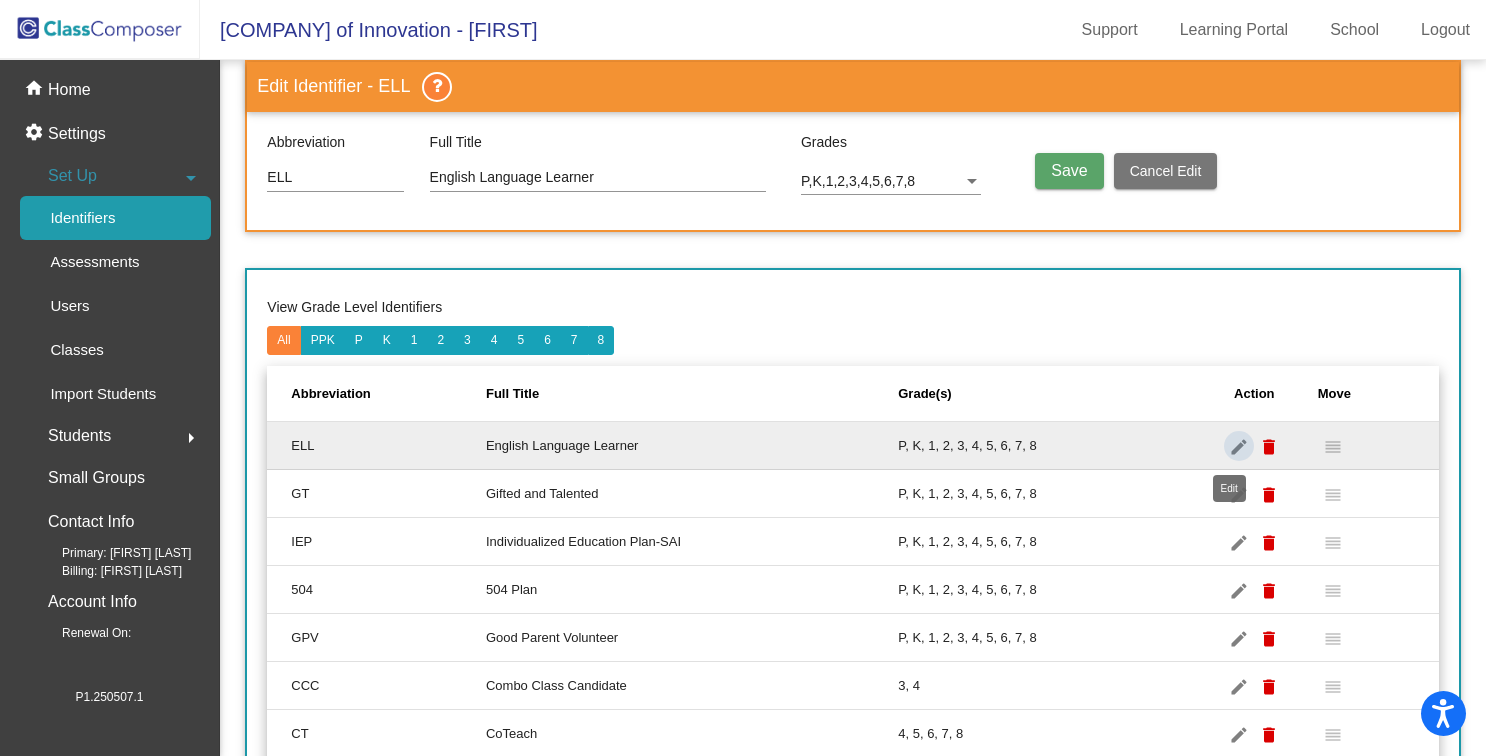click on "edit" at bounding box center (1239, 447) 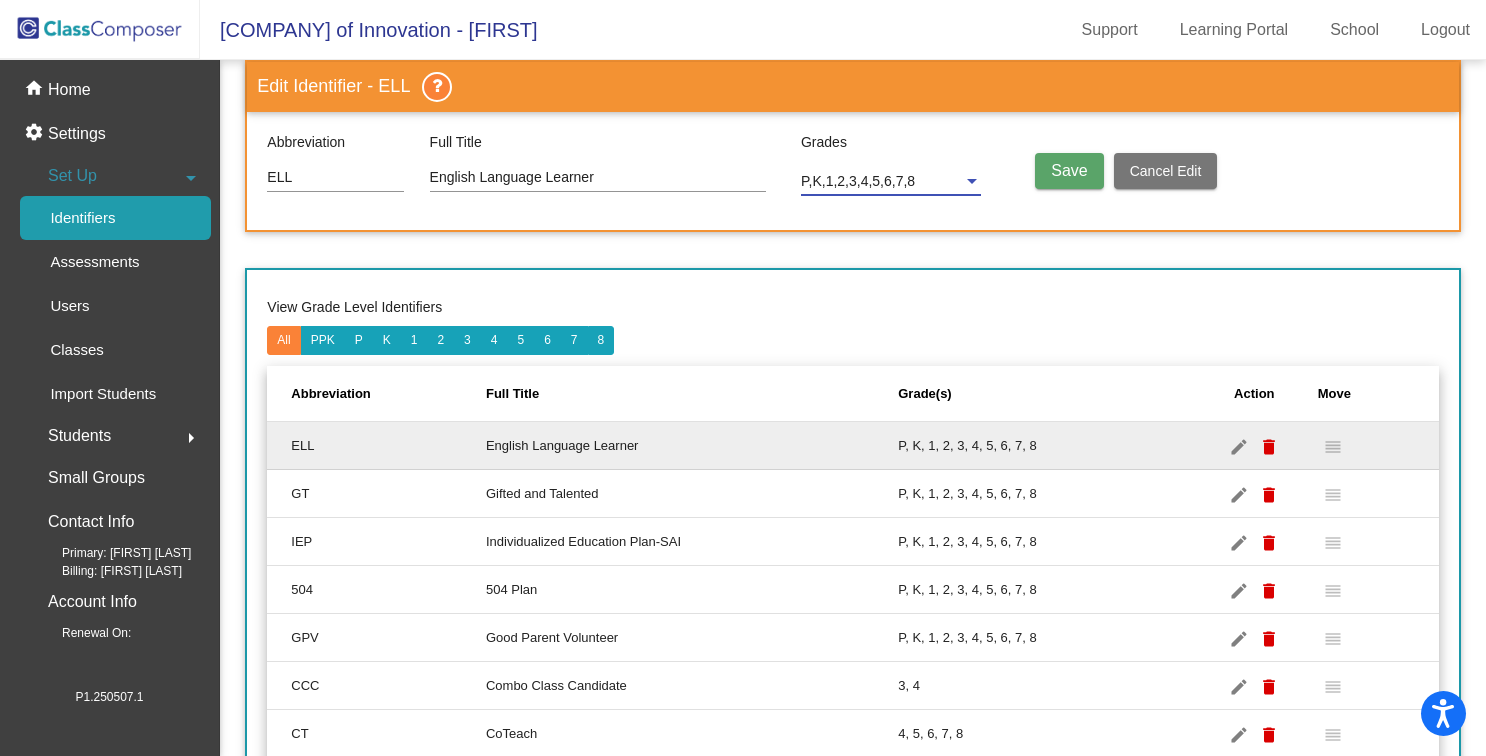 click on "P,K,1,2,3,4,5,6,7,8" at bounding box center [882, 182] 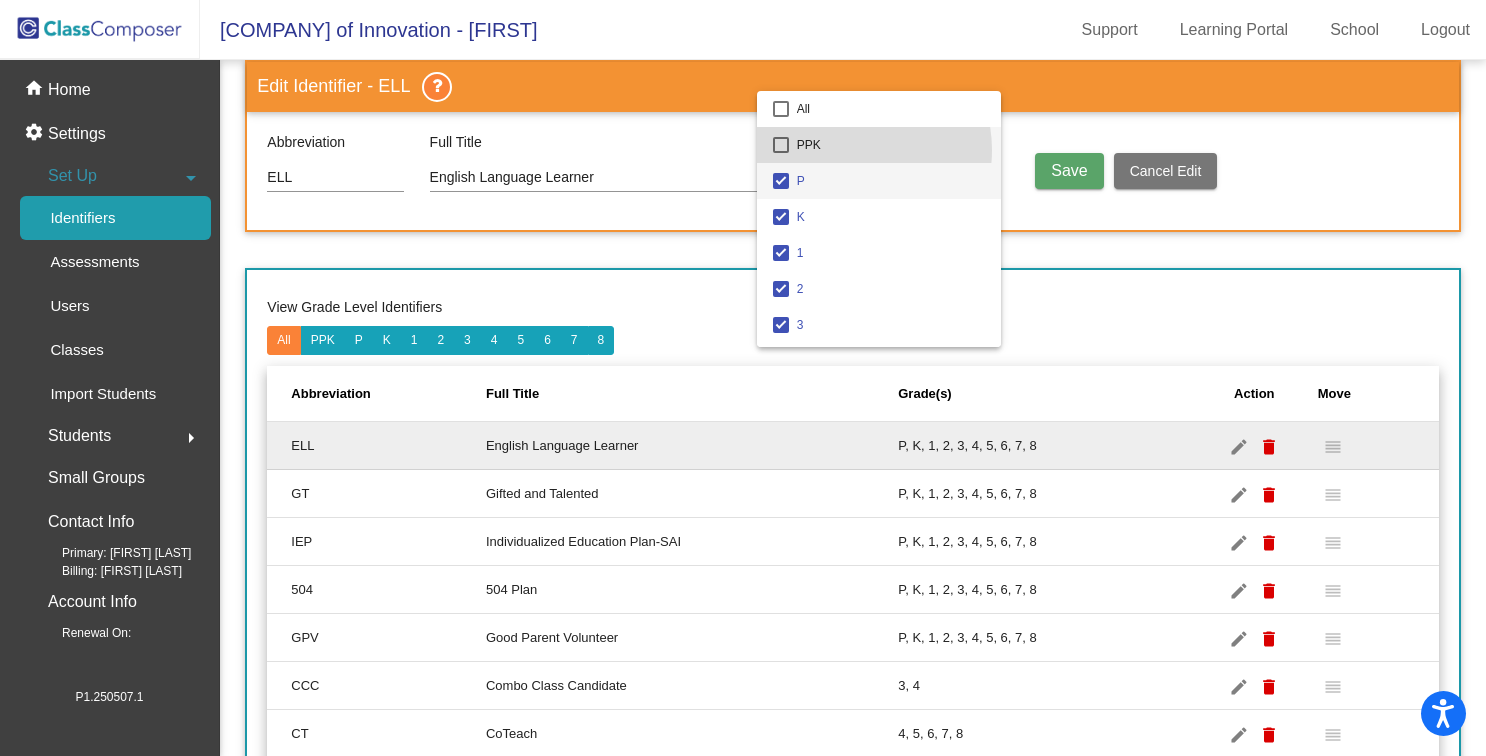 click on "PPK" at bounding box center (891, 145) 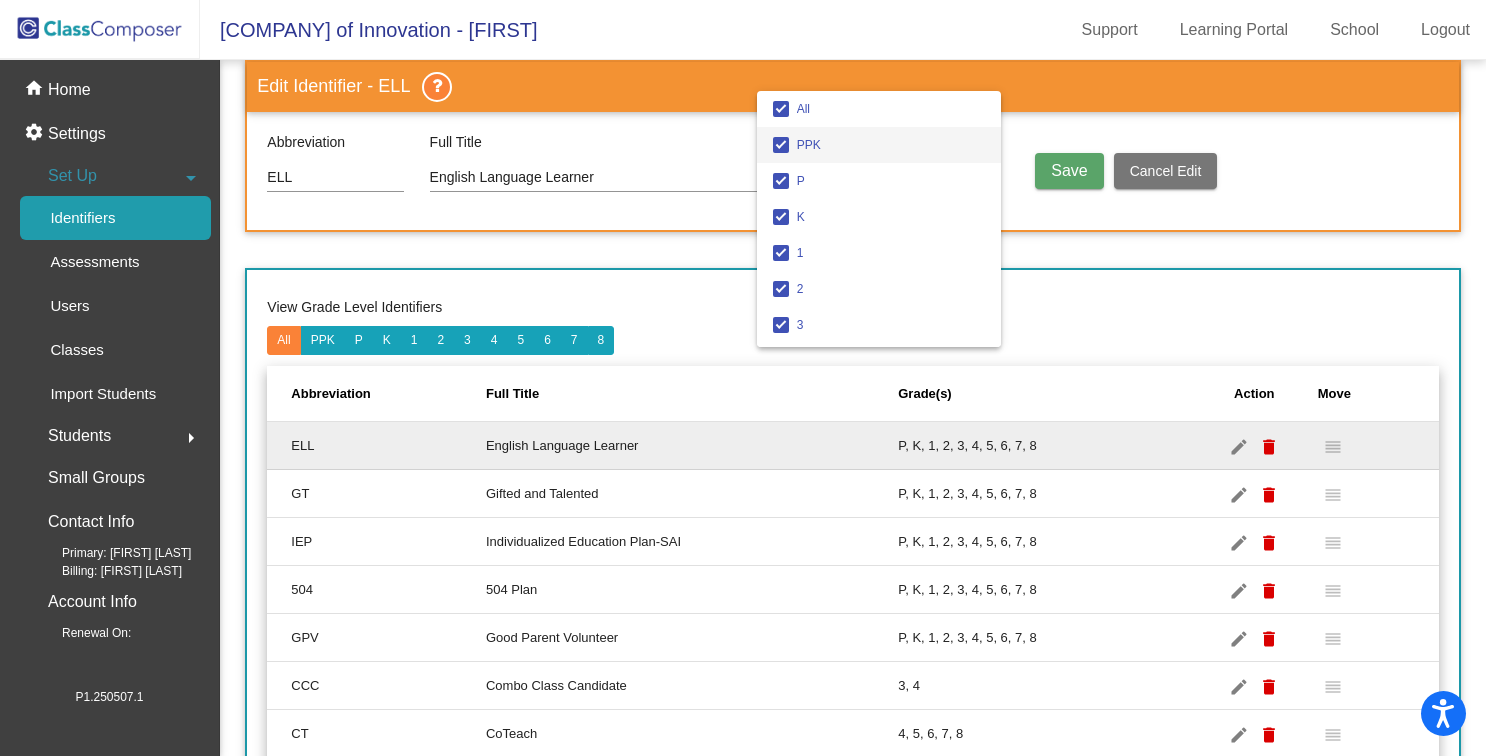 click at bounding box center [743, 378] 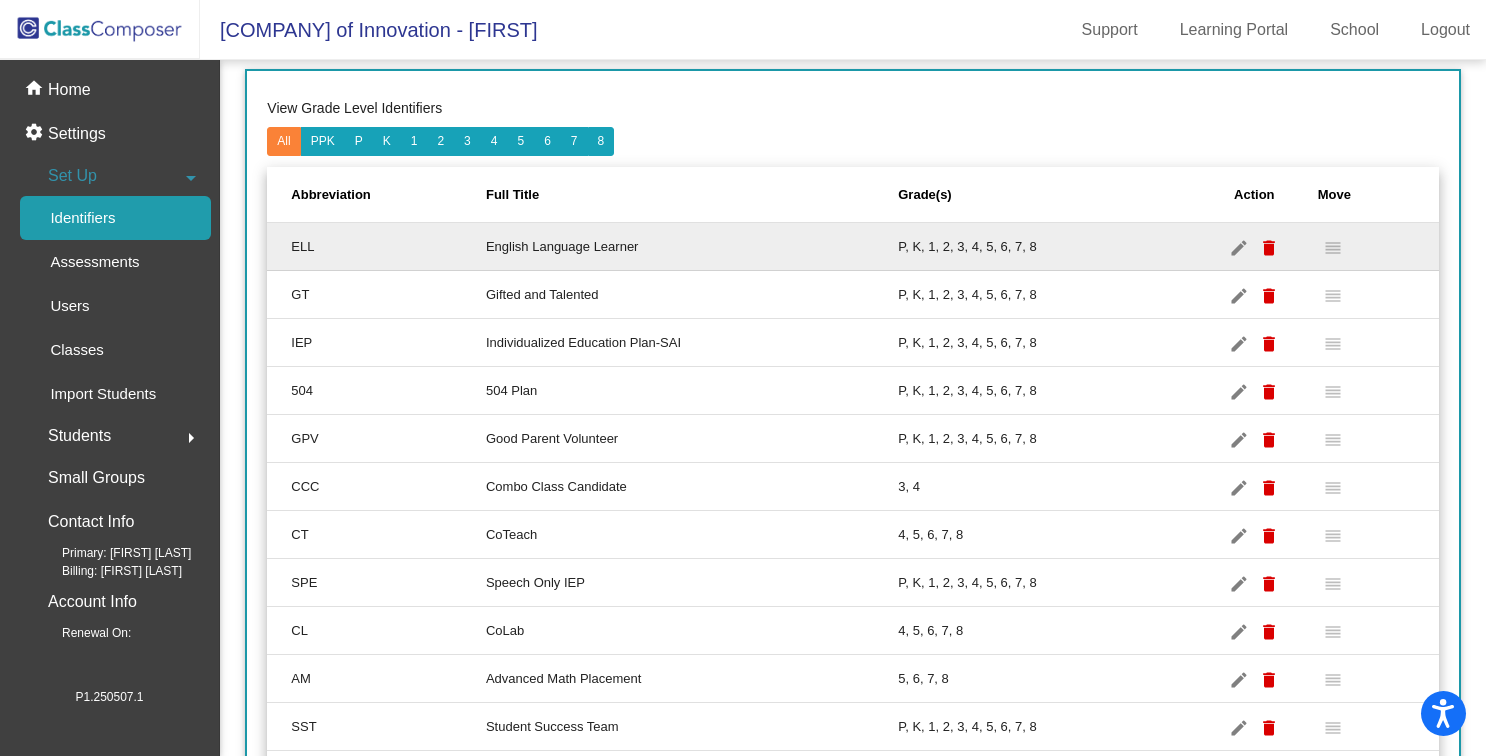 scroll, scrollTop: 0, scrollLeft: 0, axis: both 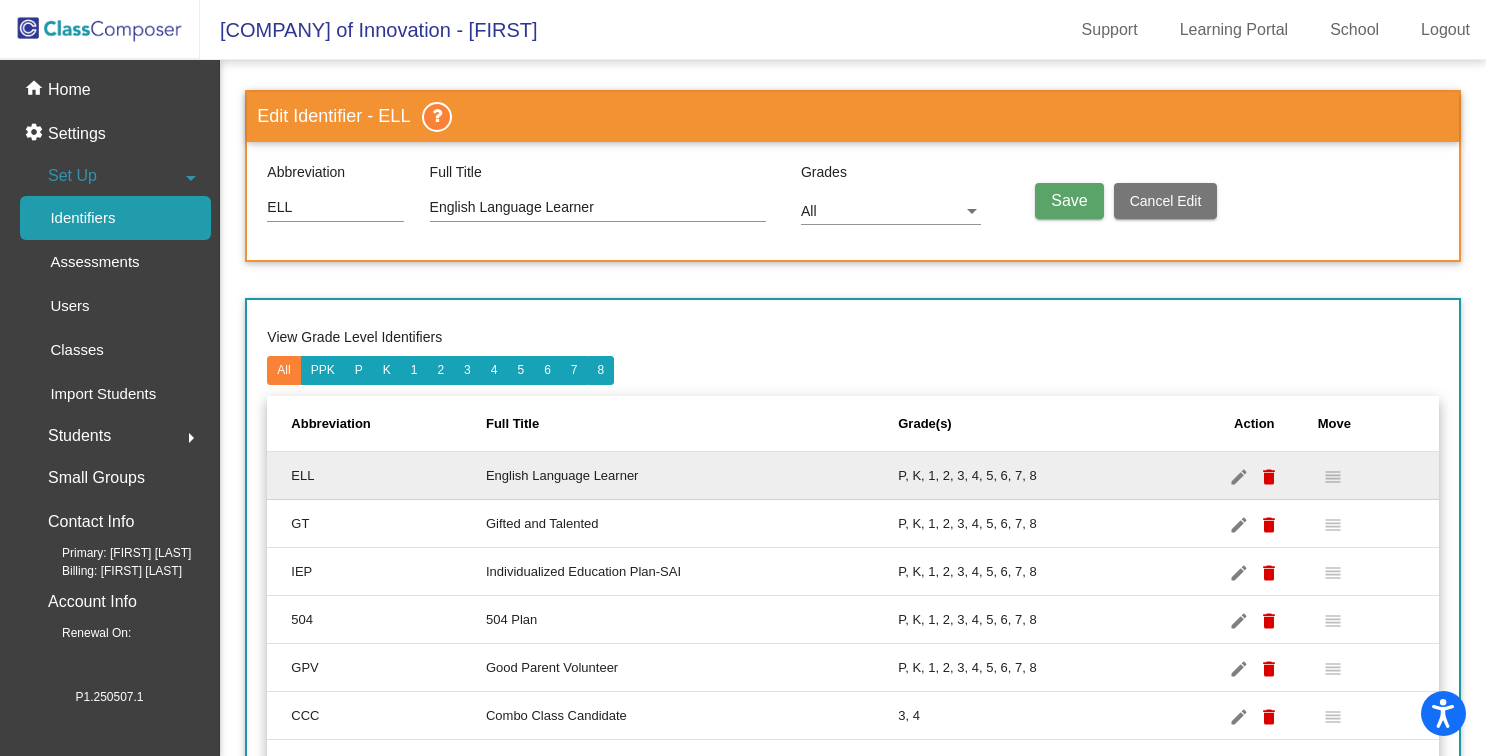 click on "Save" 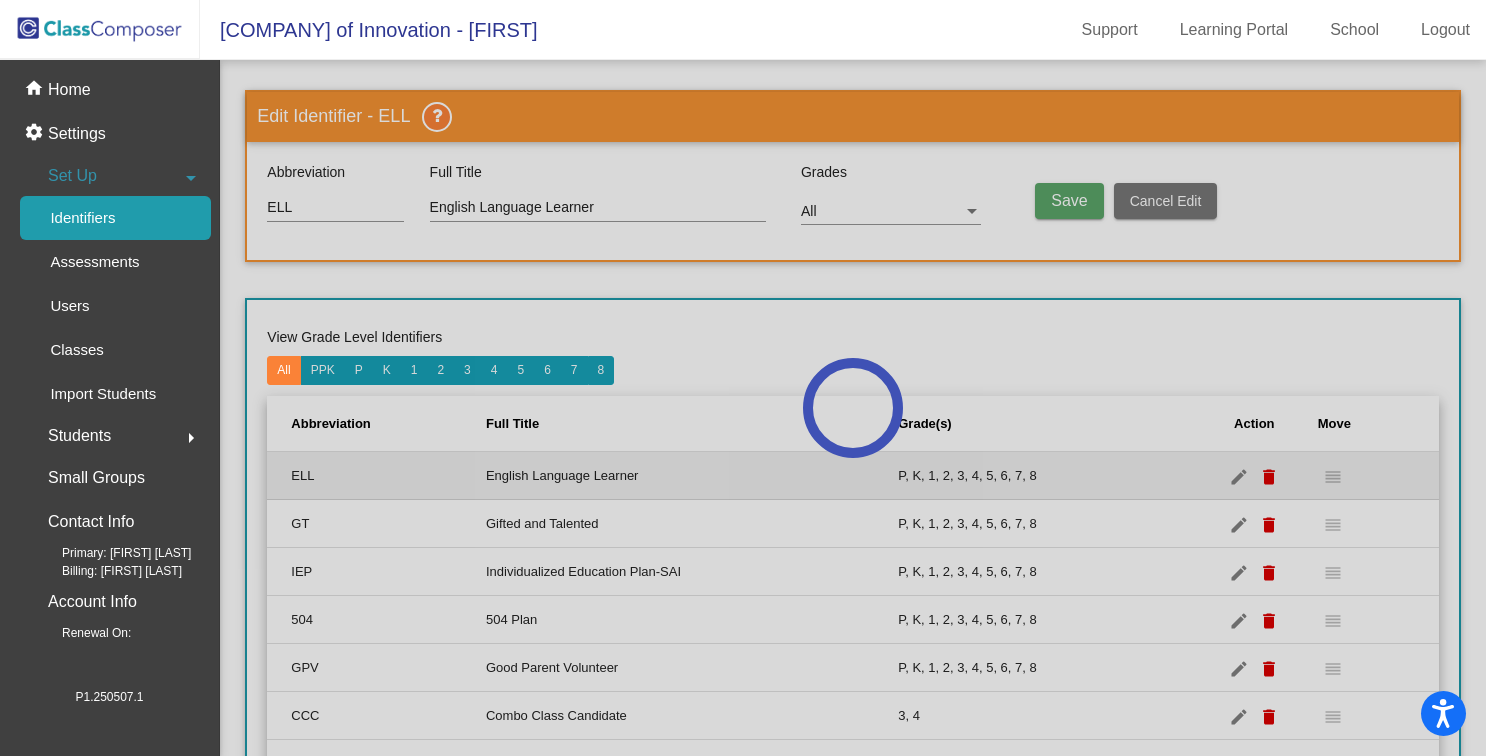 type 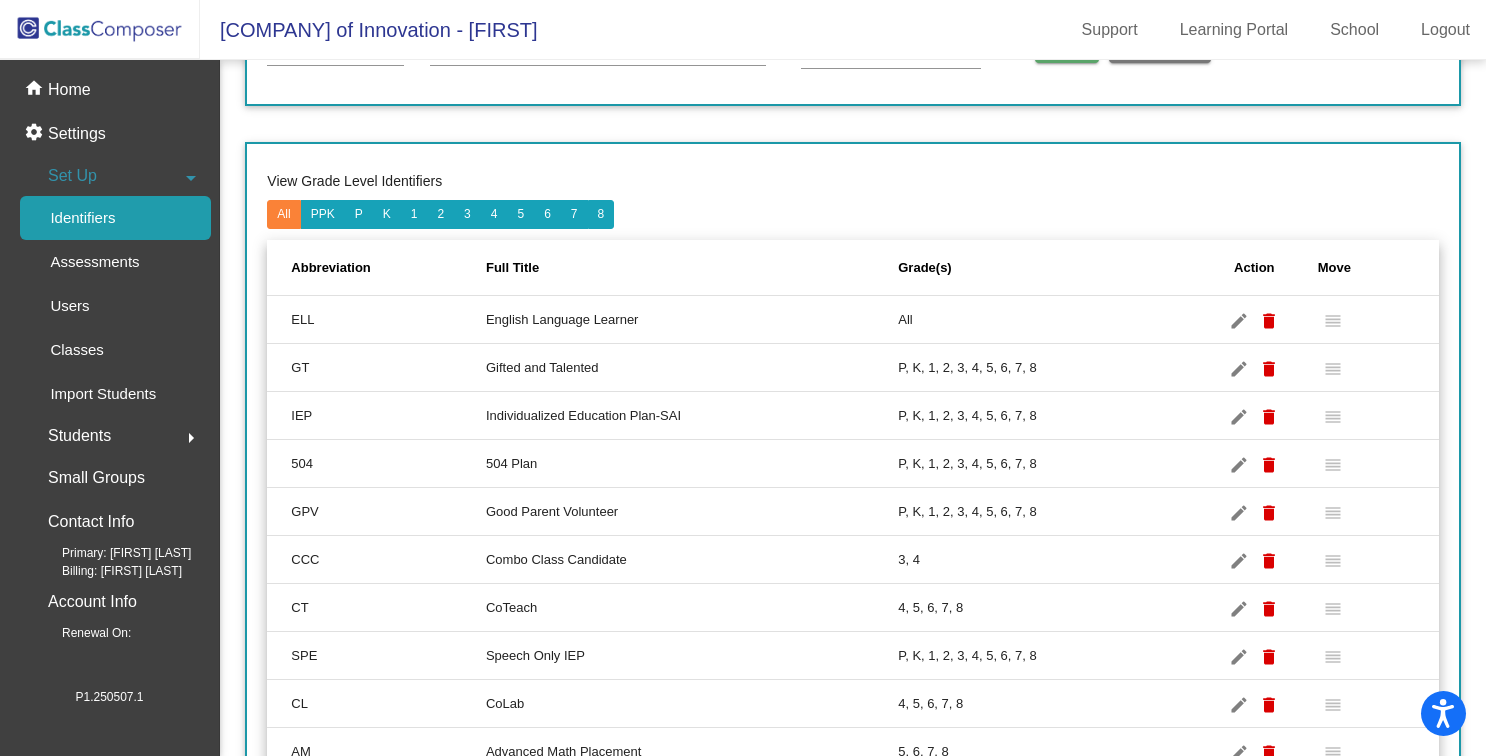 scroll, scrollTop: 159, scrollLeft: 0, axis: vertical 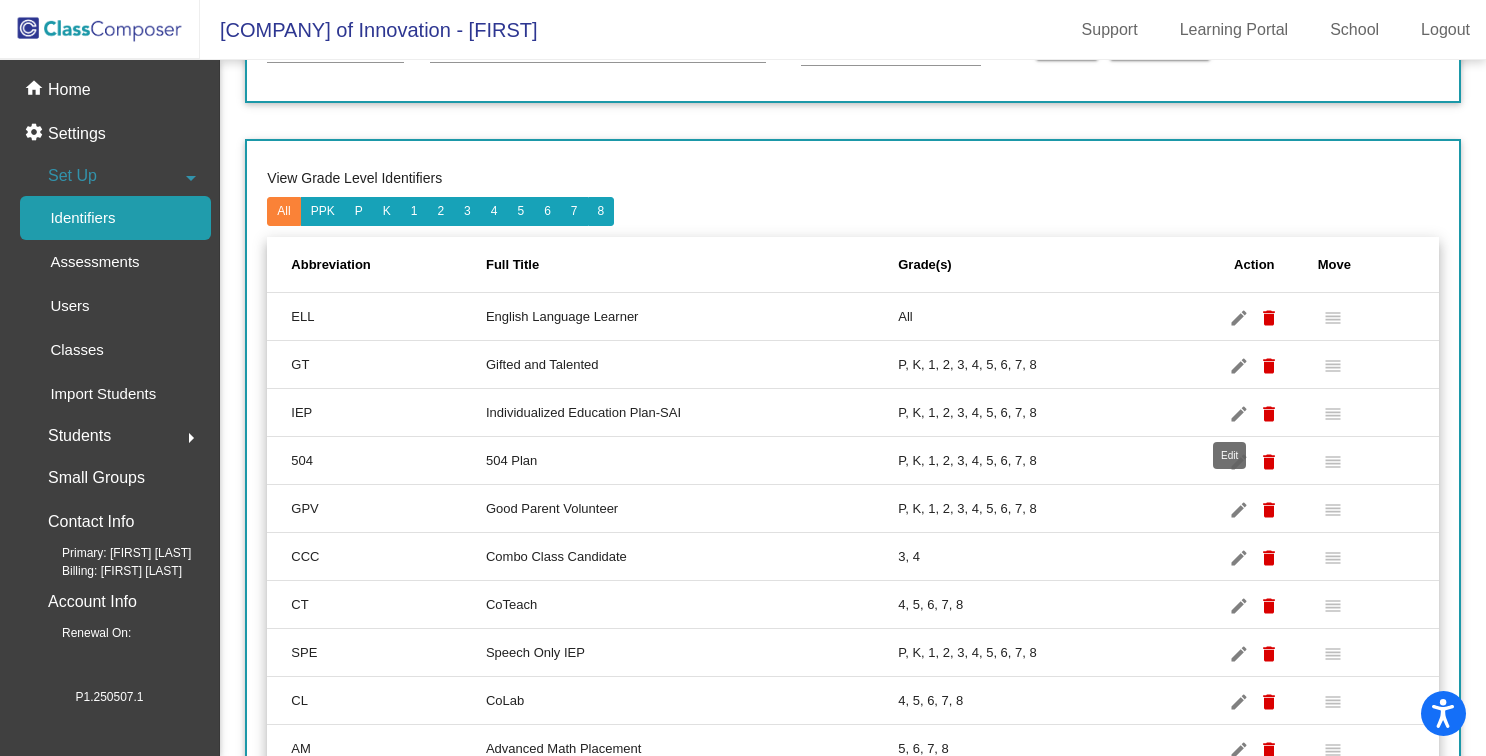 click on "edit" at bounding box center (1239, 414) 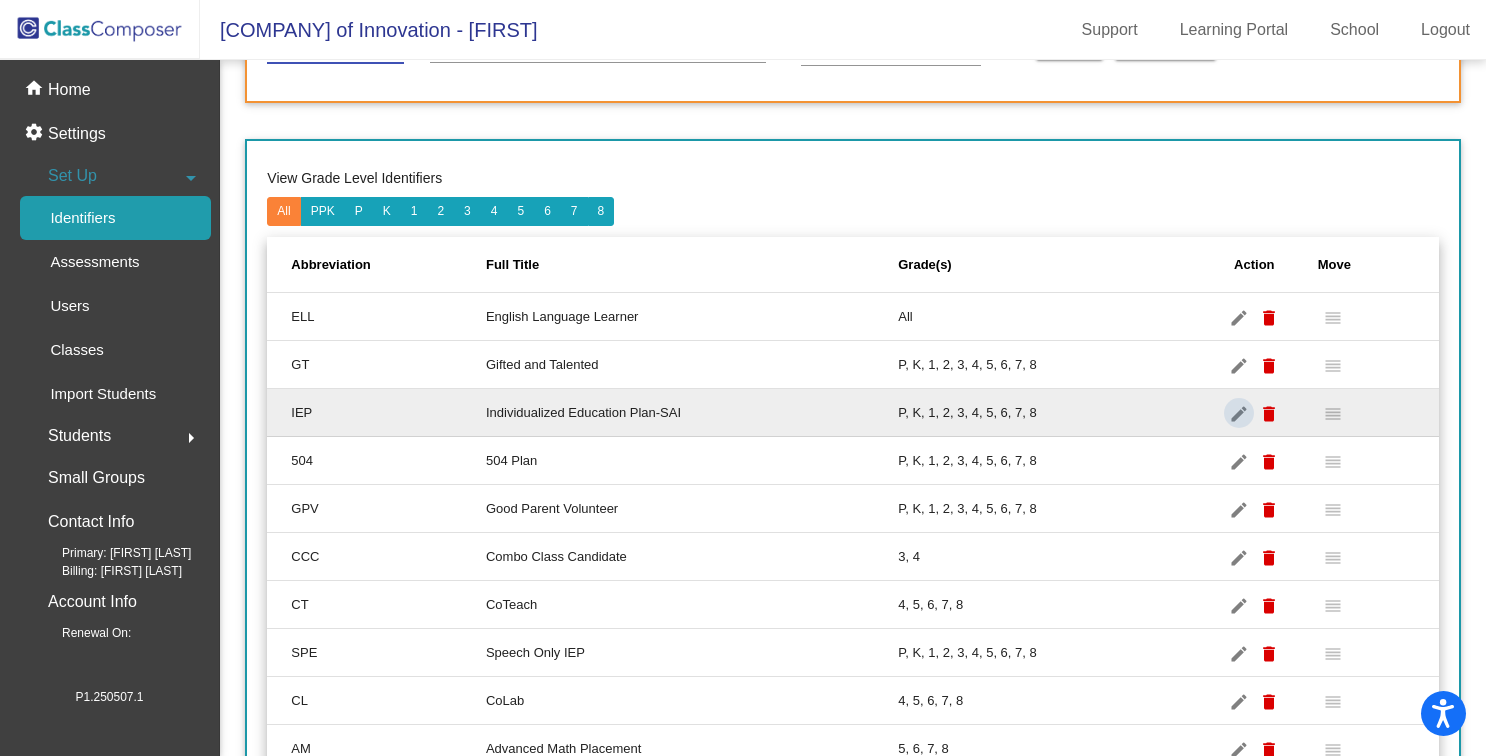 scroll, scrollTop: 30, scrollLeft: 0, axis: vertical 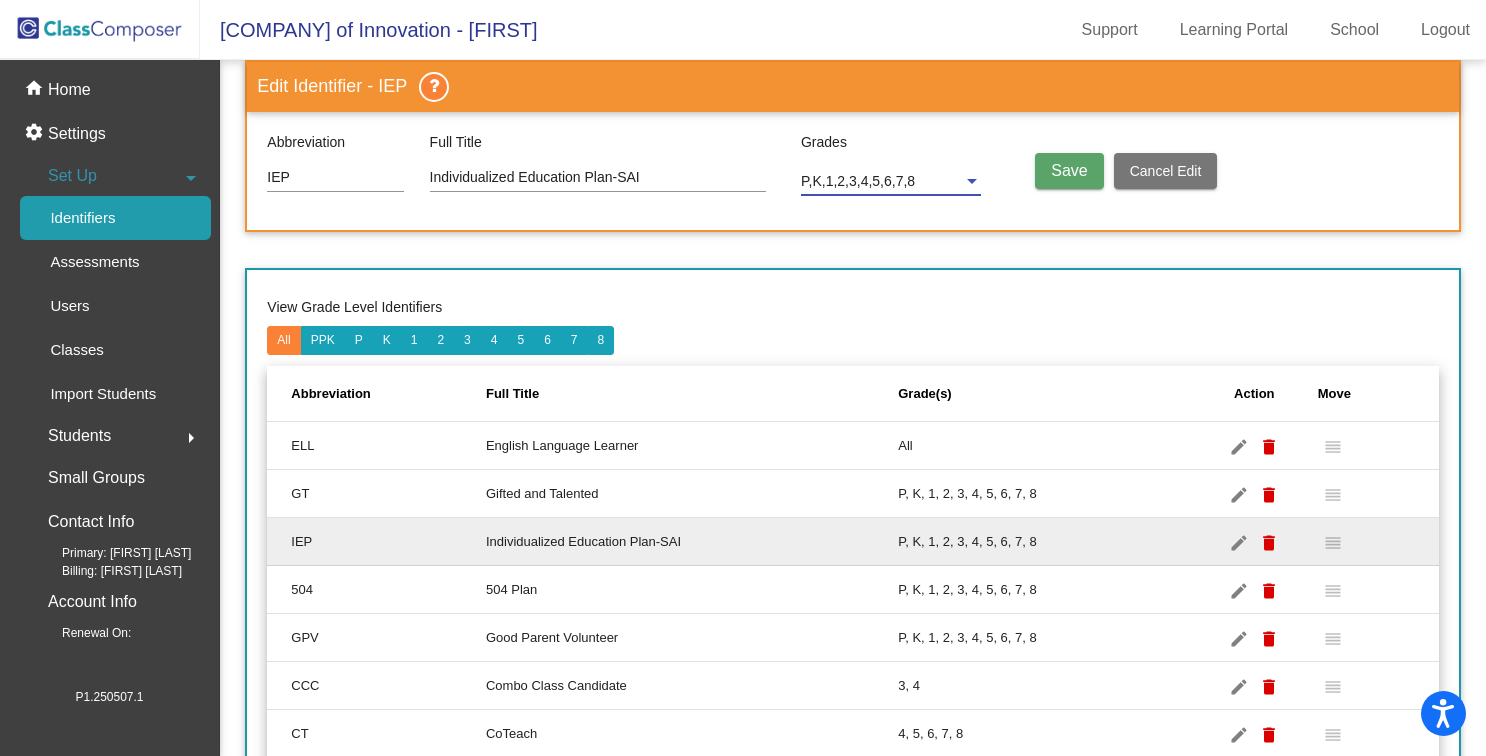click at bounding box center [972, 182] 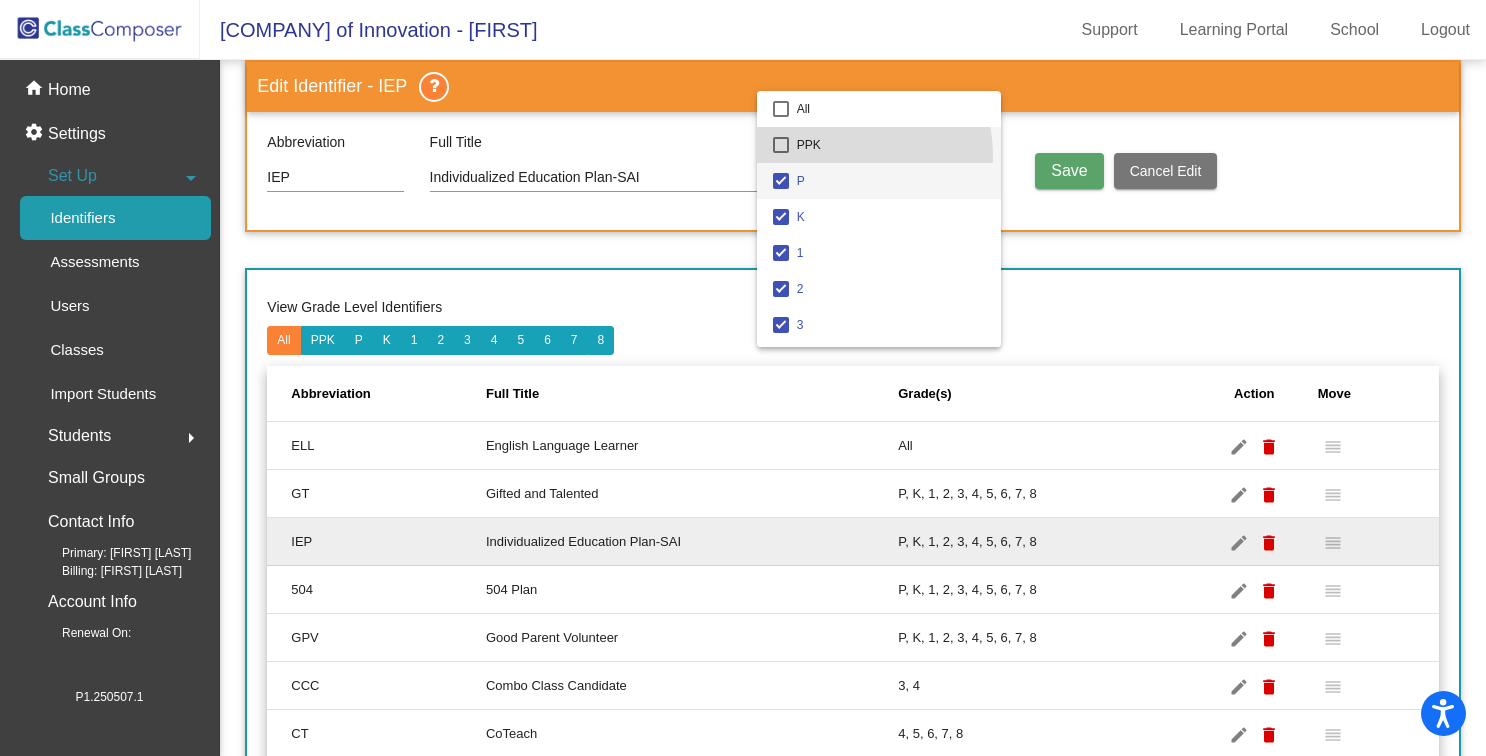 click on "PPK" at bounding box center [891, 145] 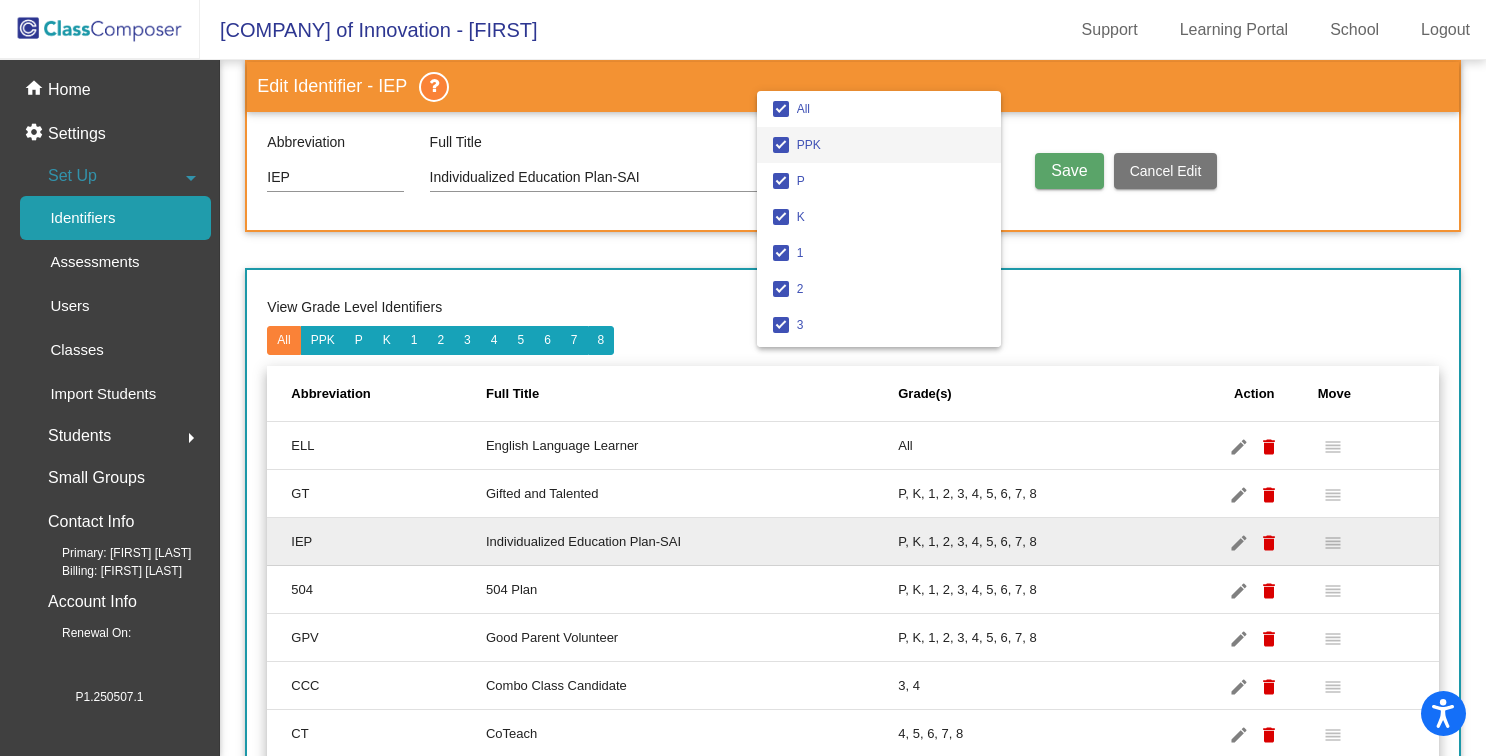 click at bounding box center [743, 378] 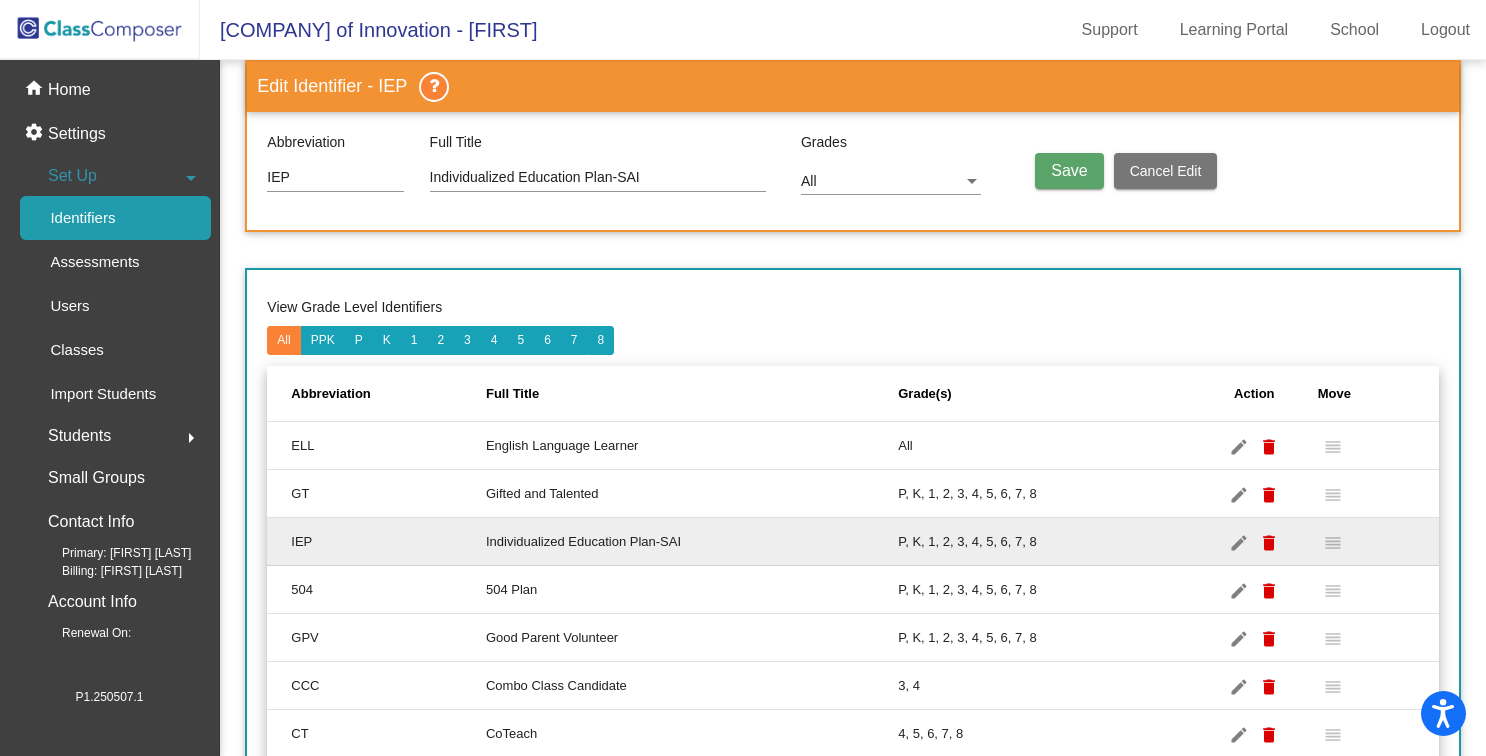 click on "Save" 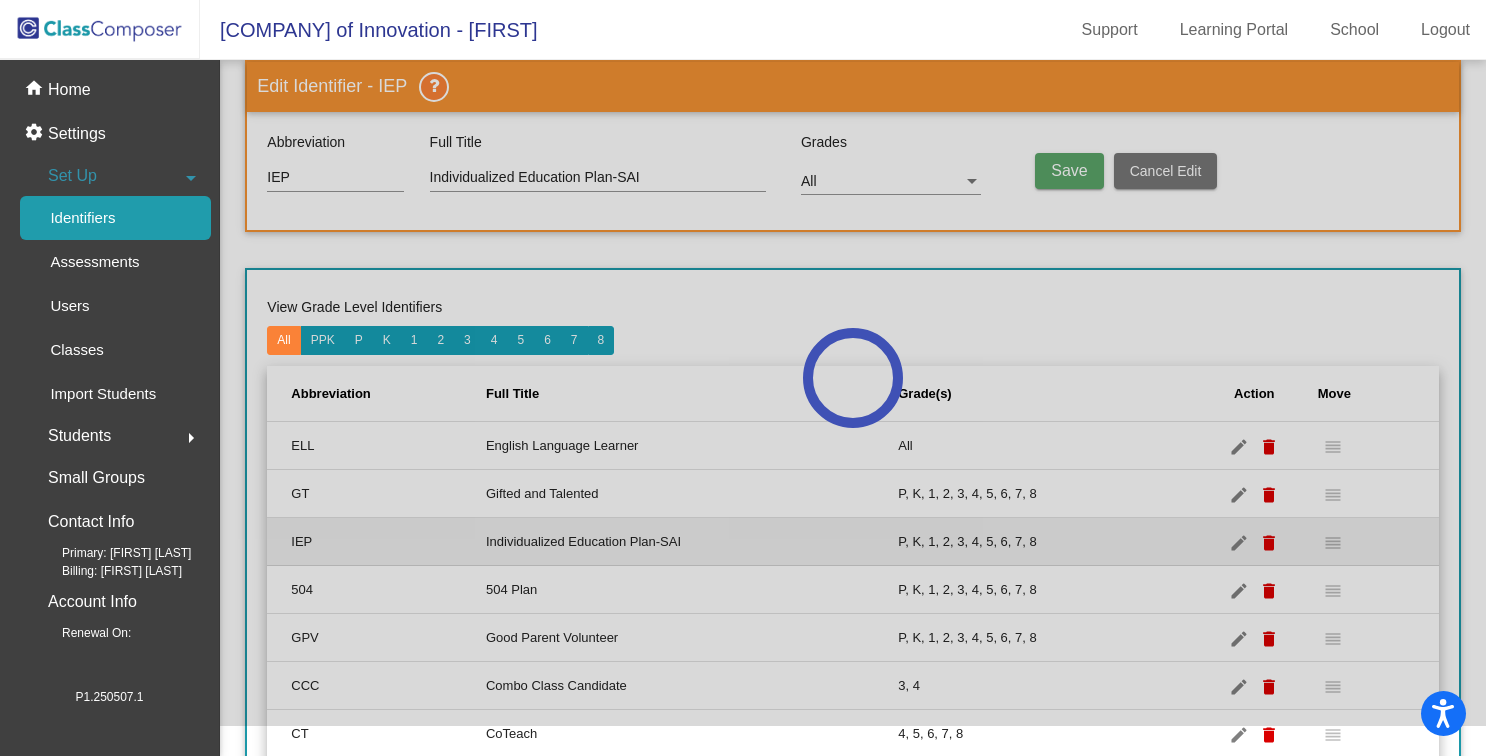 type 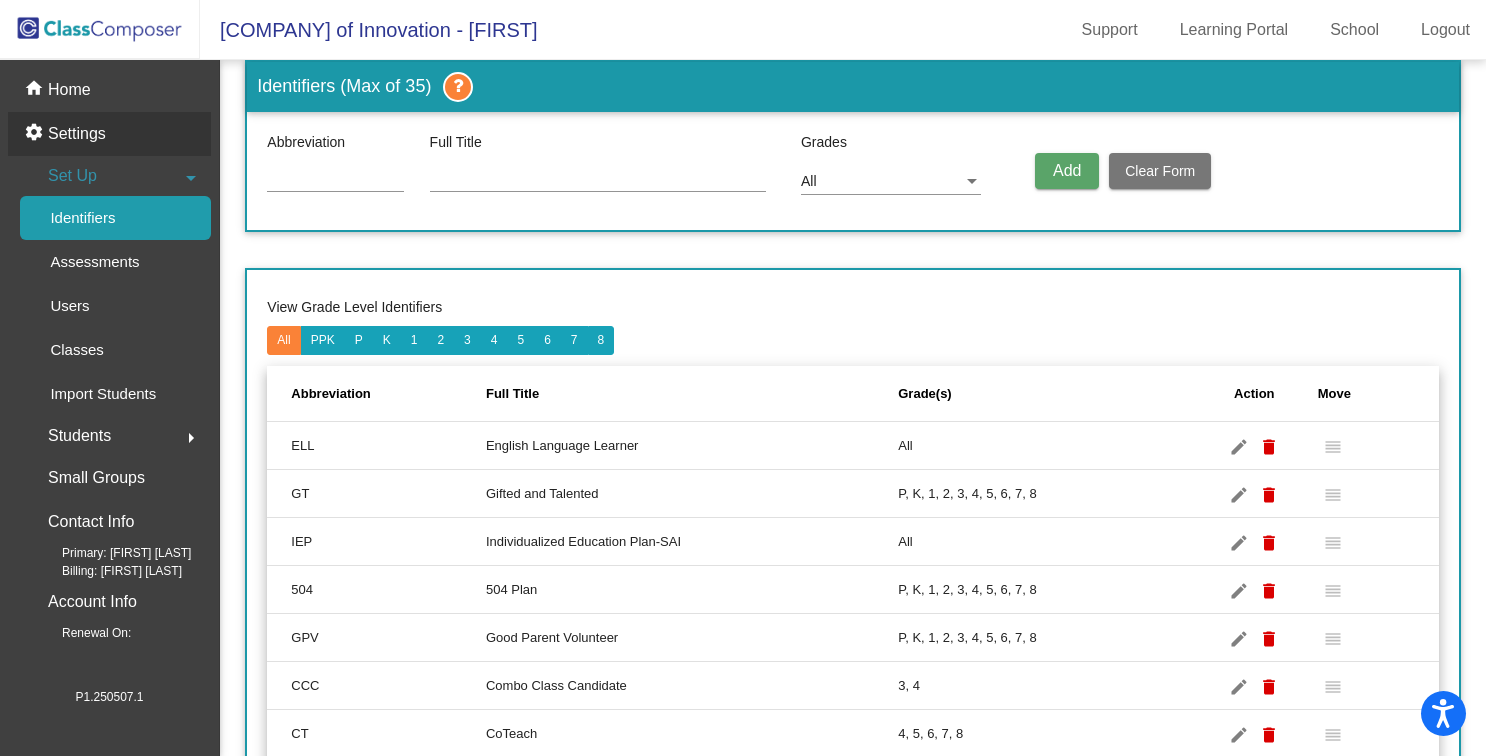 scroll, scrollTop: 0, scrollLeft: 0, axis: both 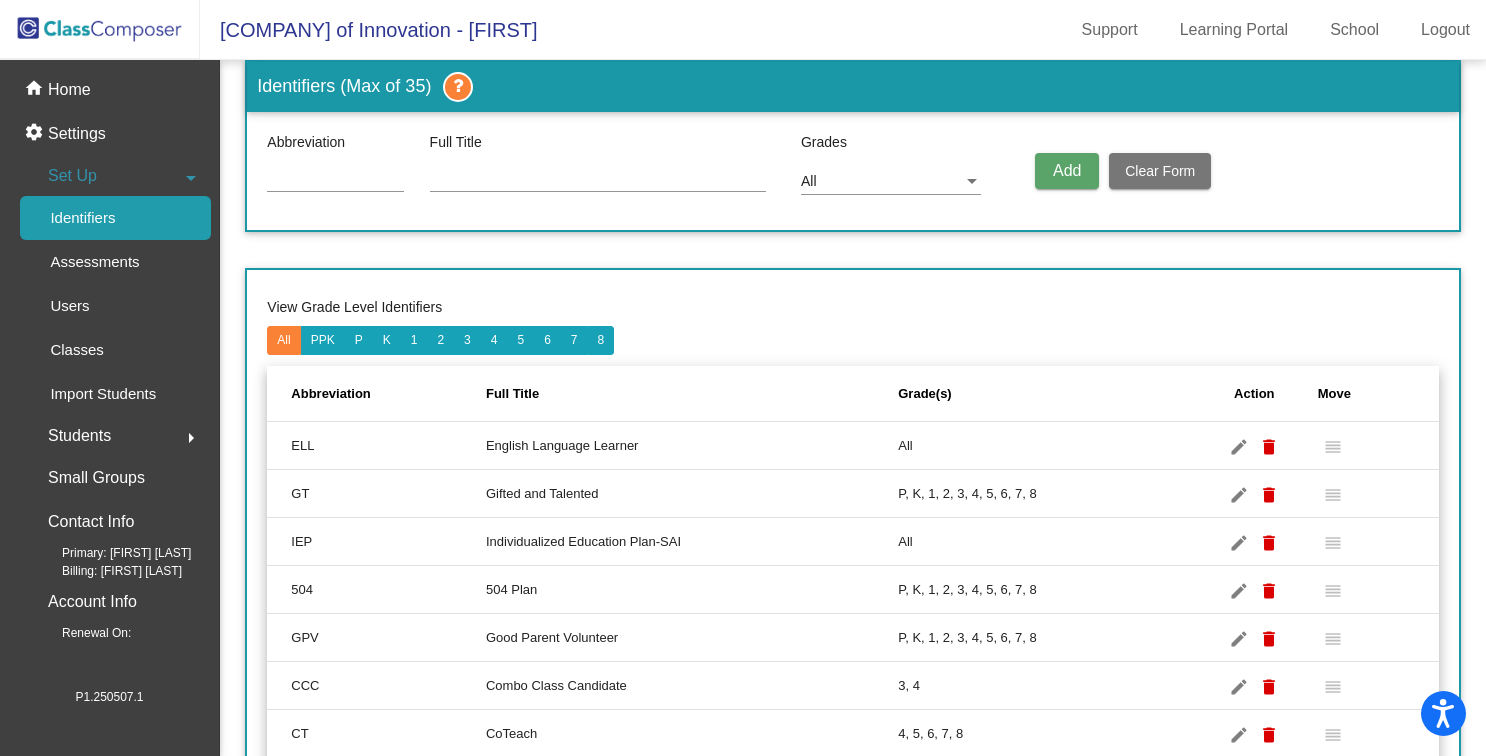 click 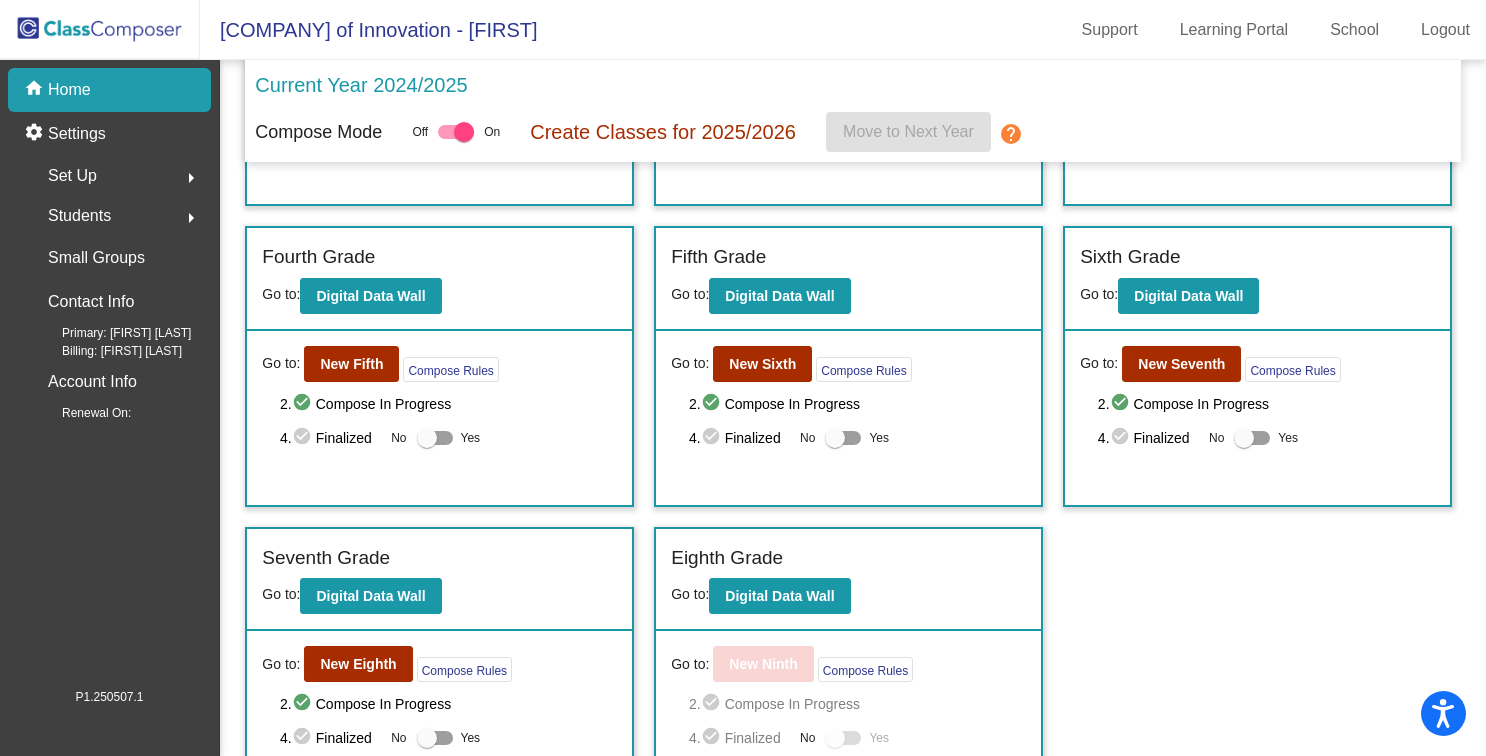 scroll, scrollTop: 601, scrollLeft: 0, axis: vertical 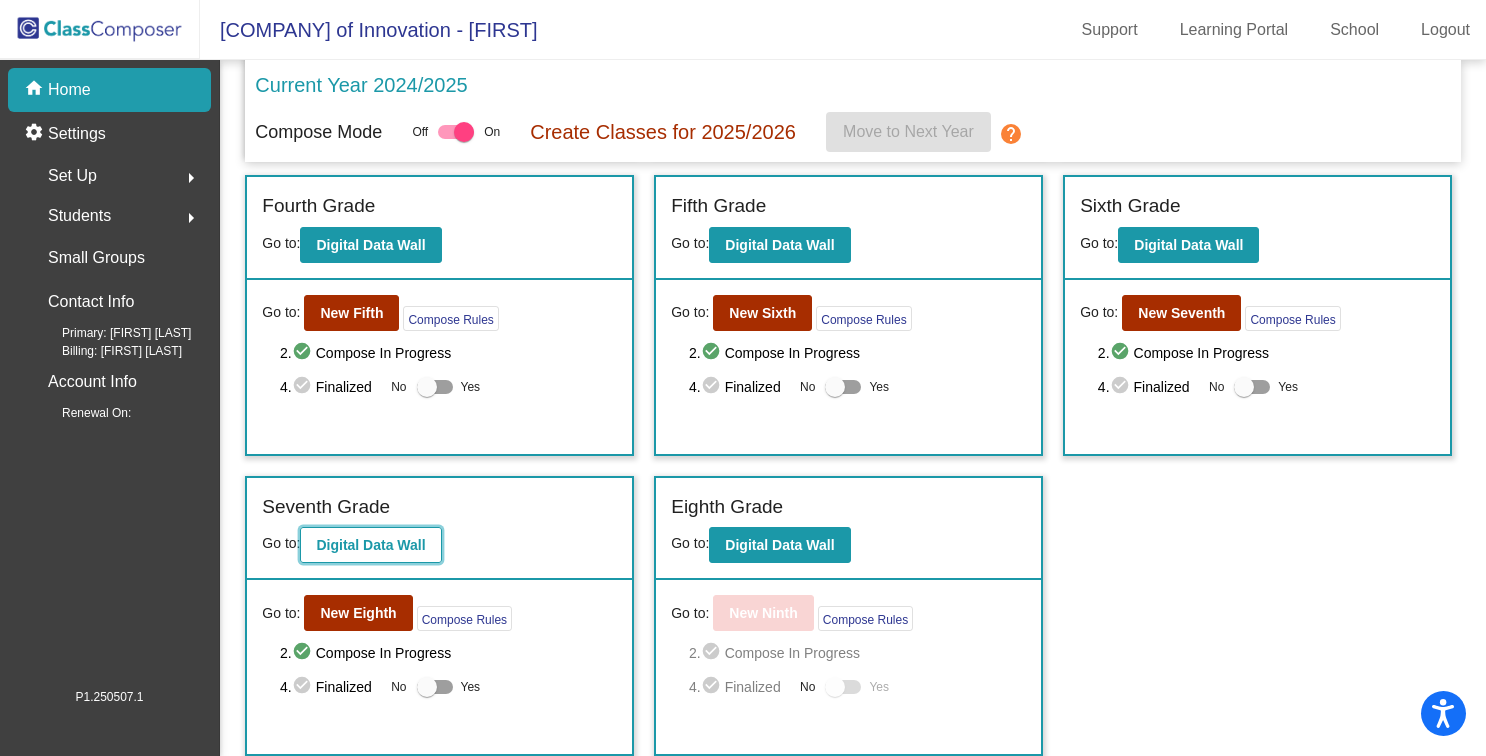 click on "Digital Data Wall" 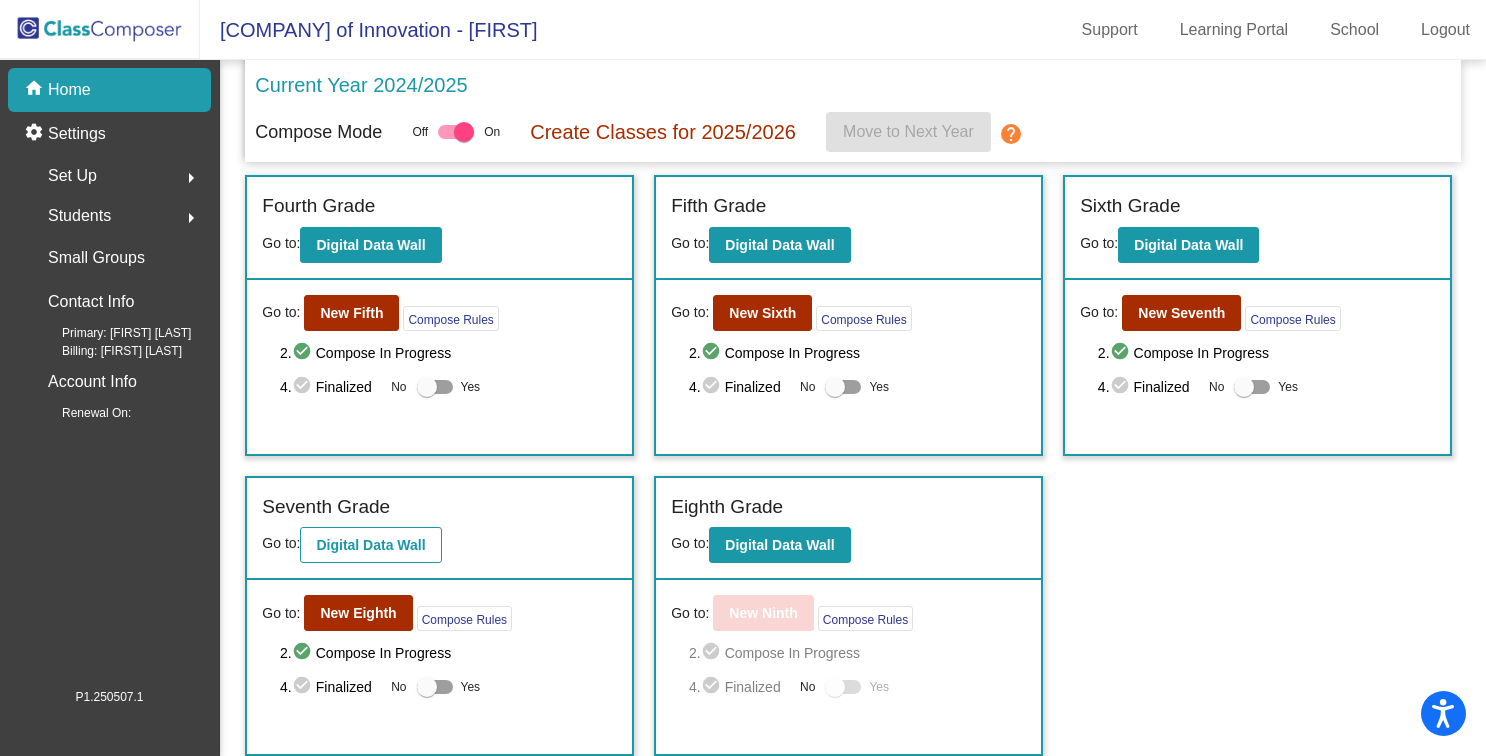 scroll, scrollTop: 0, scrollLeft: 0, axis: both 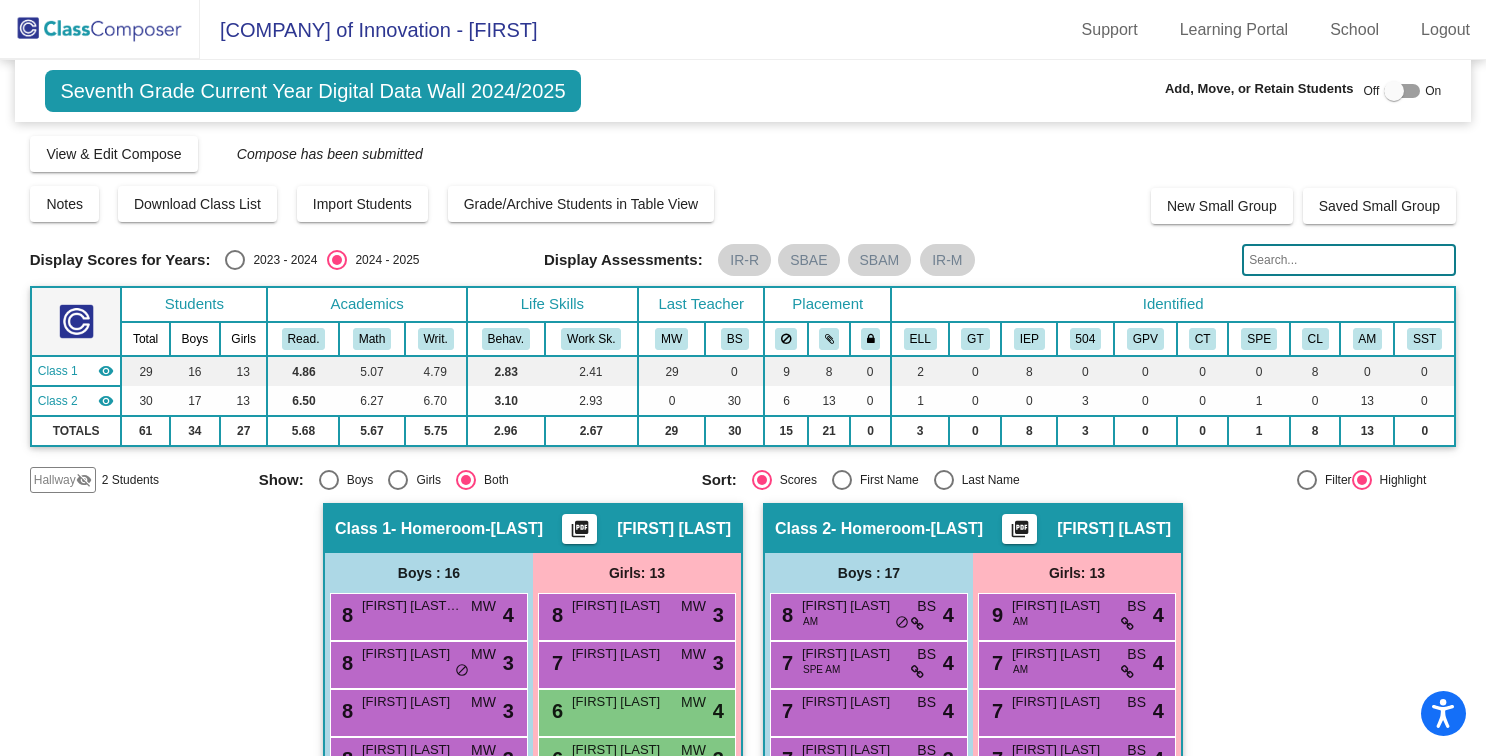 click on "Seventh Grade Current Year Digital Data Wall 2024/2025" 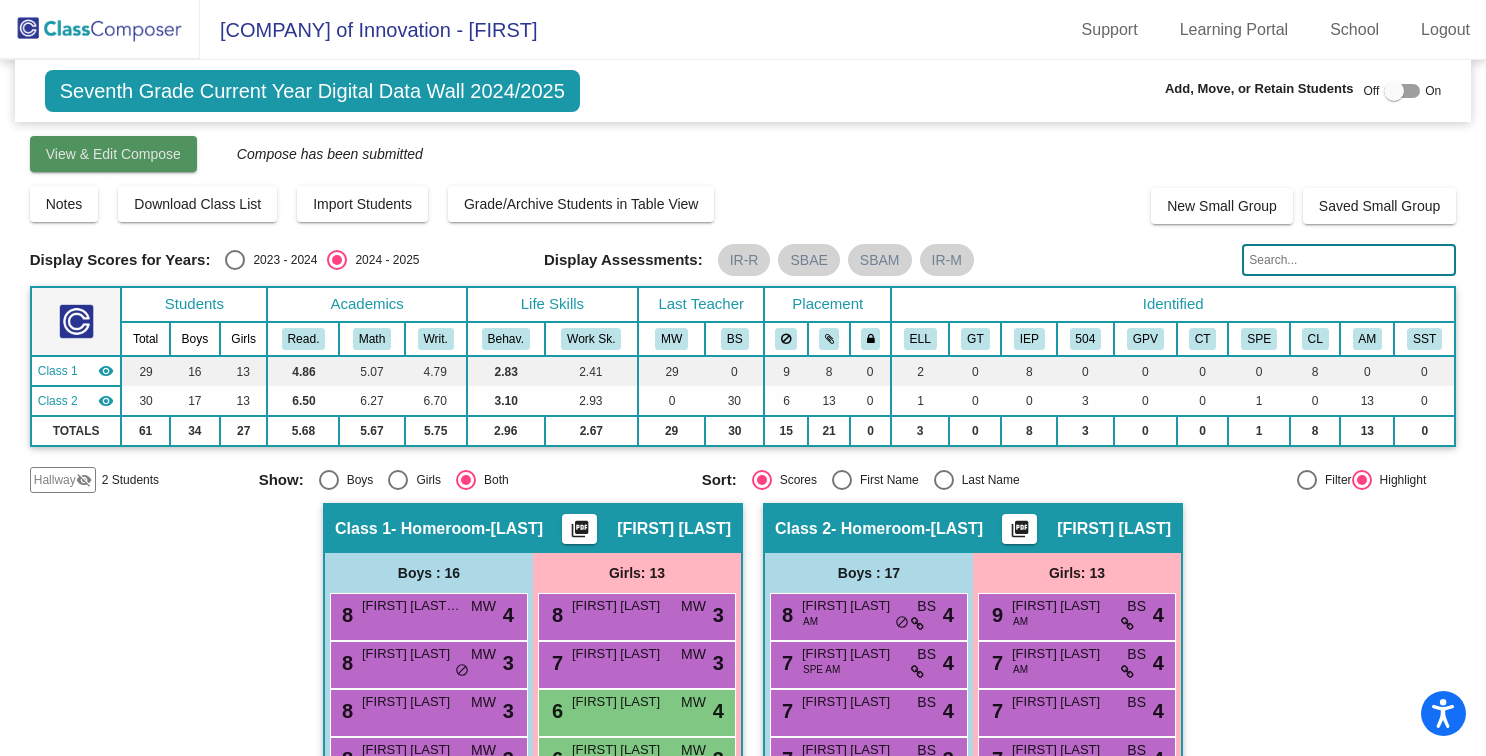 click on "View & Edit Compose" 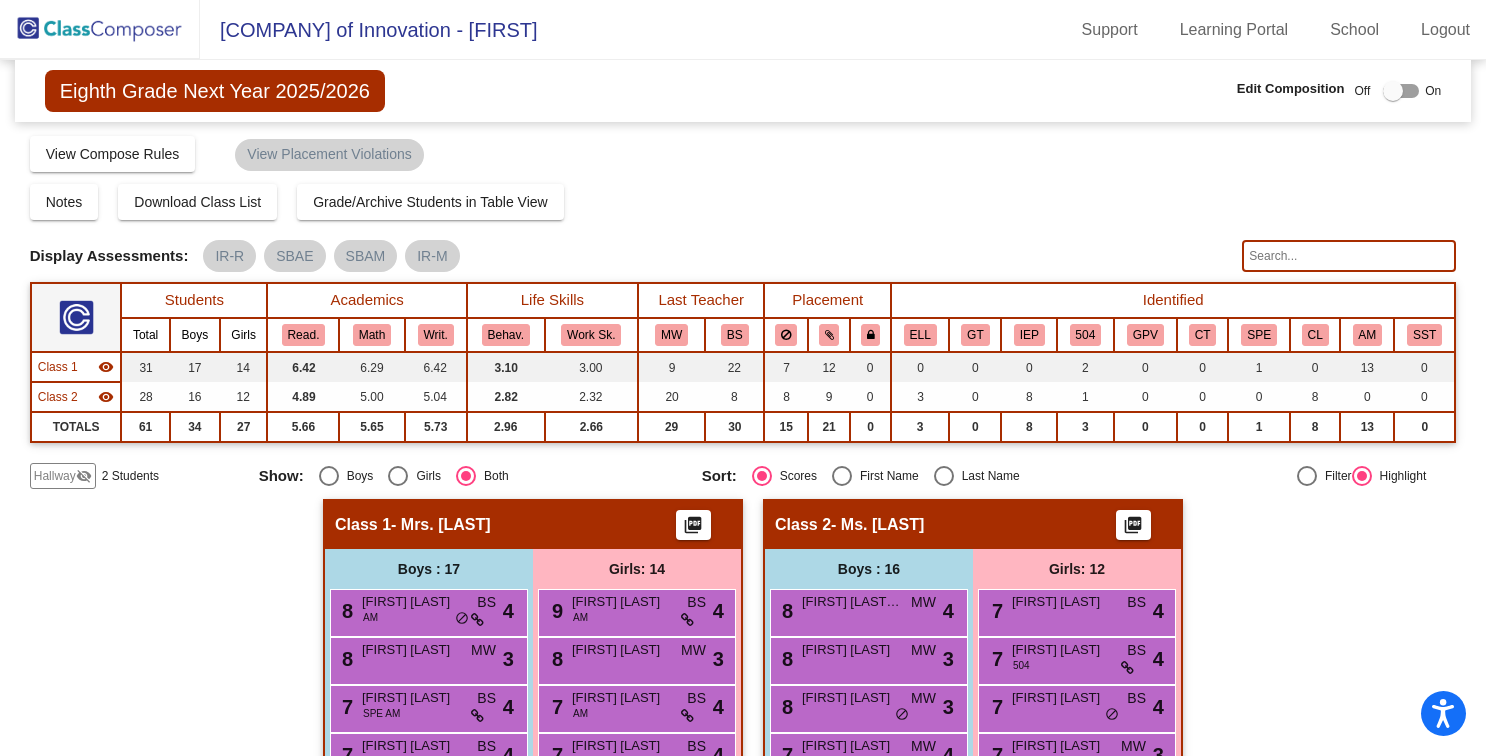 click on "Hallway   visibility_off" 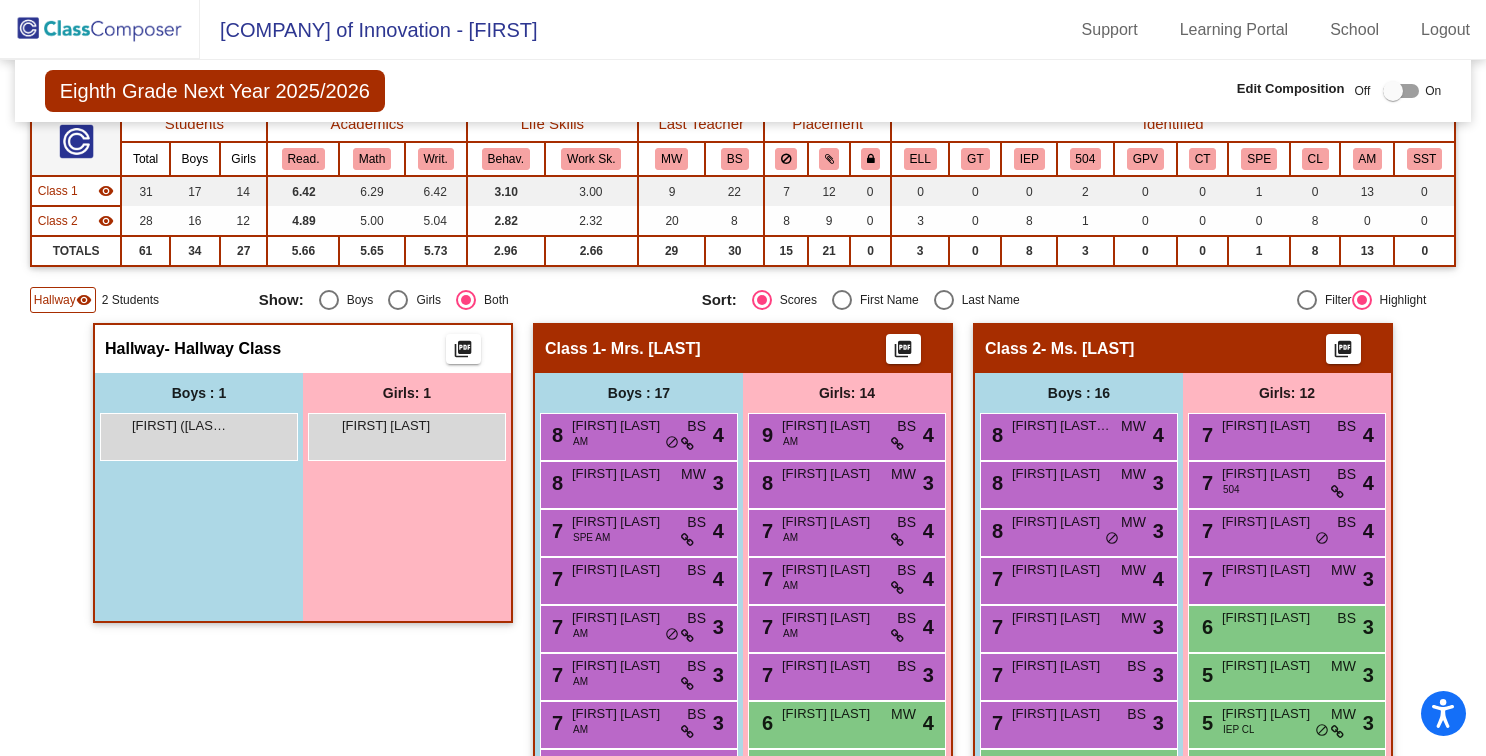 scroll, scrollTop: 174, scrollLeft: 0, axis: vertical 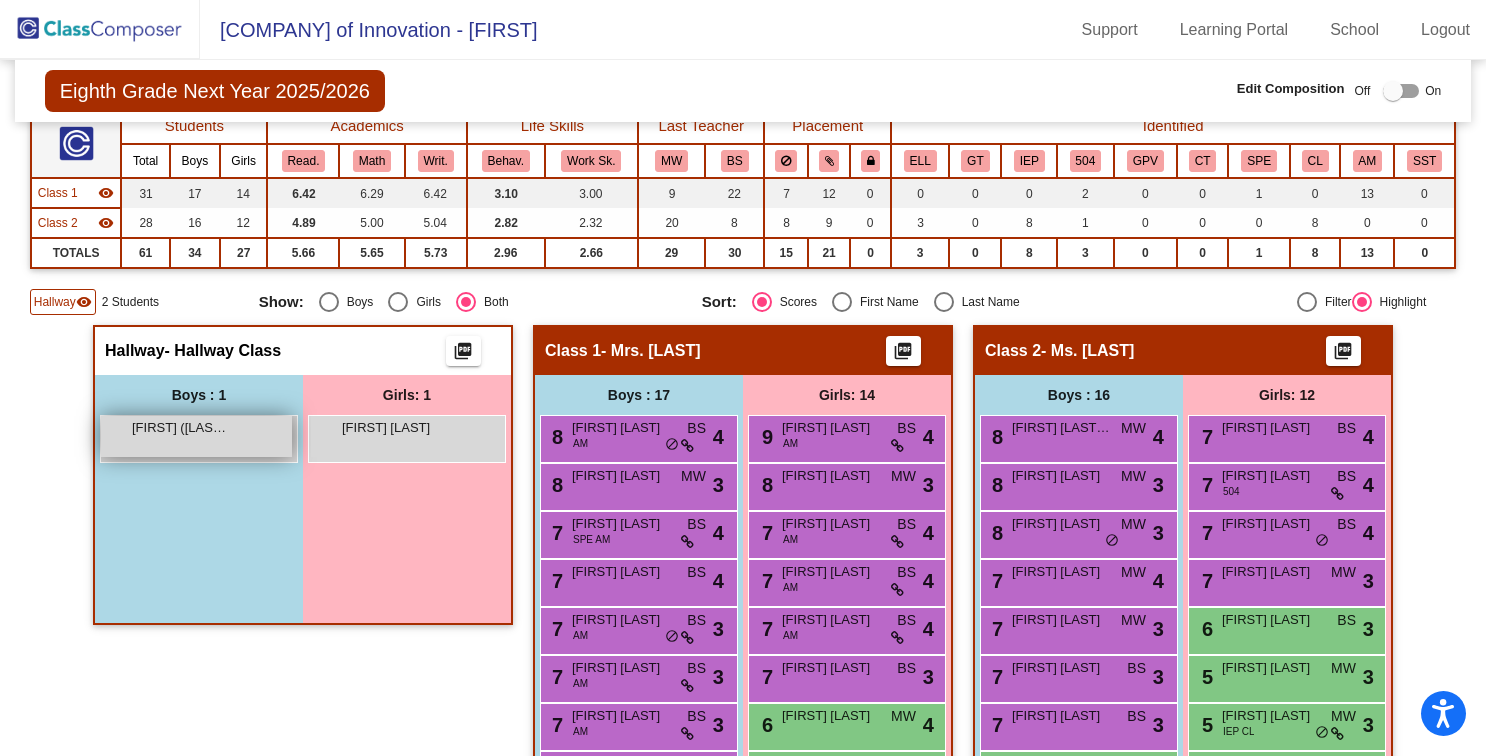 click on "[FIRST] ([LAST]) [LAST]" at bounding box center [182, 428] 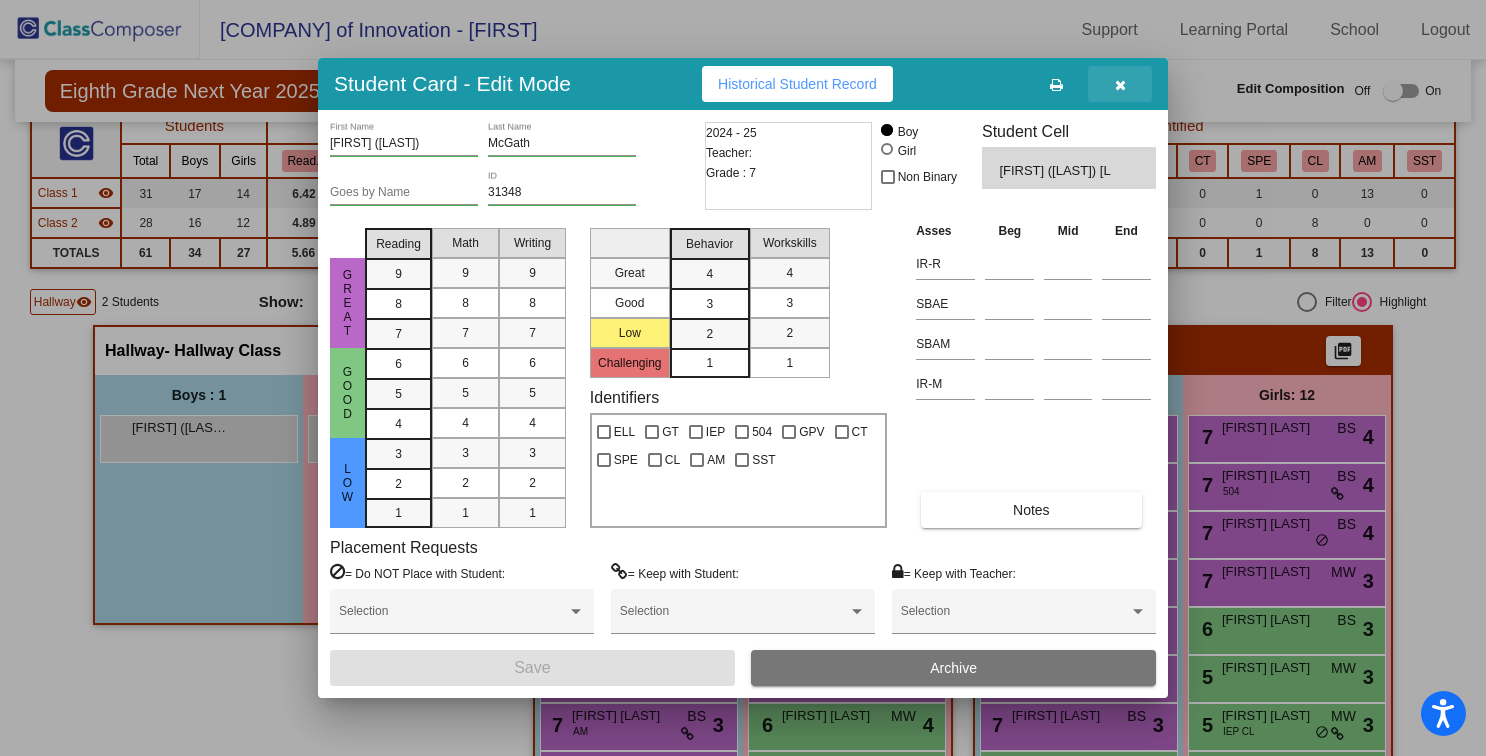click at bounding box center [1120, 84] 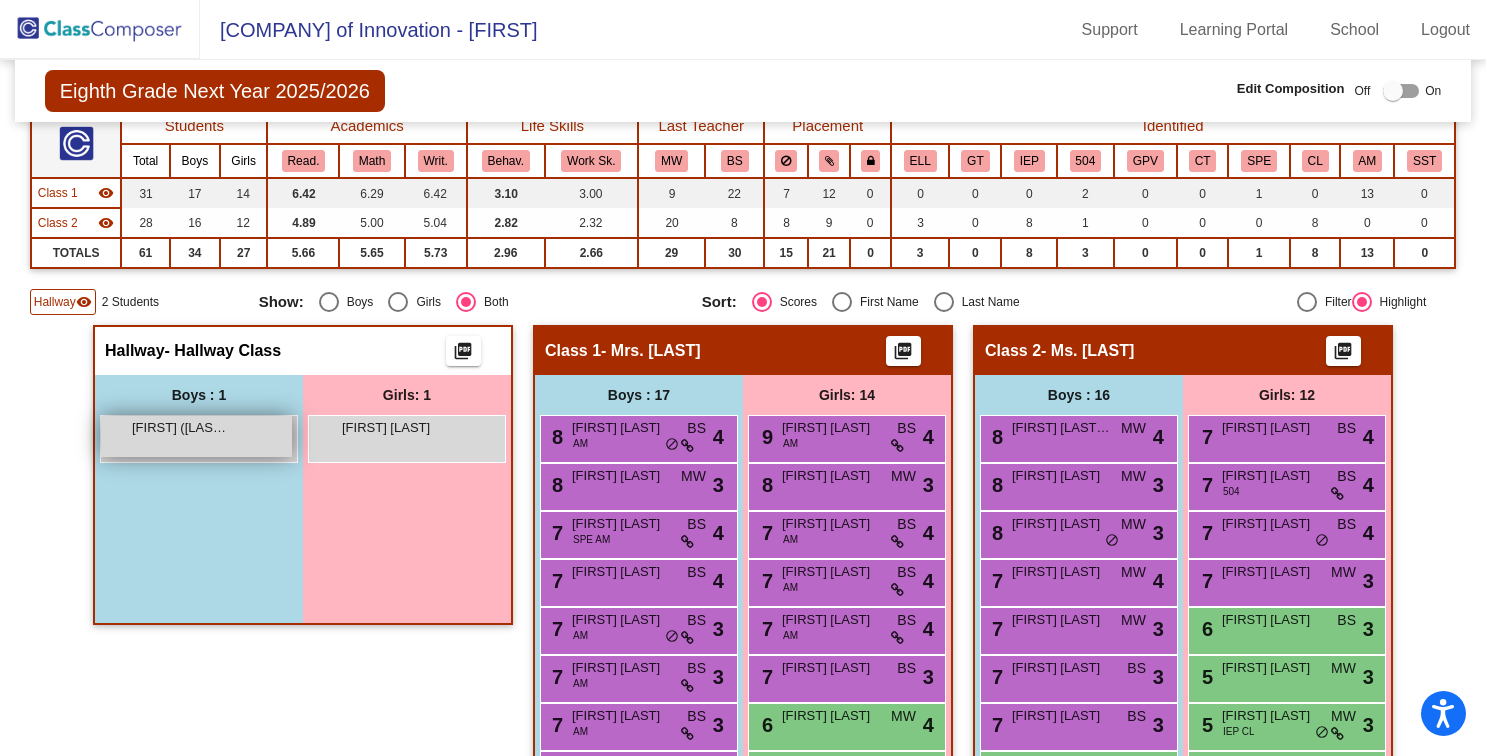 click on "[FIRST] ([LAST]) [LAST] lock do_not_disturb_alt" at bounding box center [196, 436] 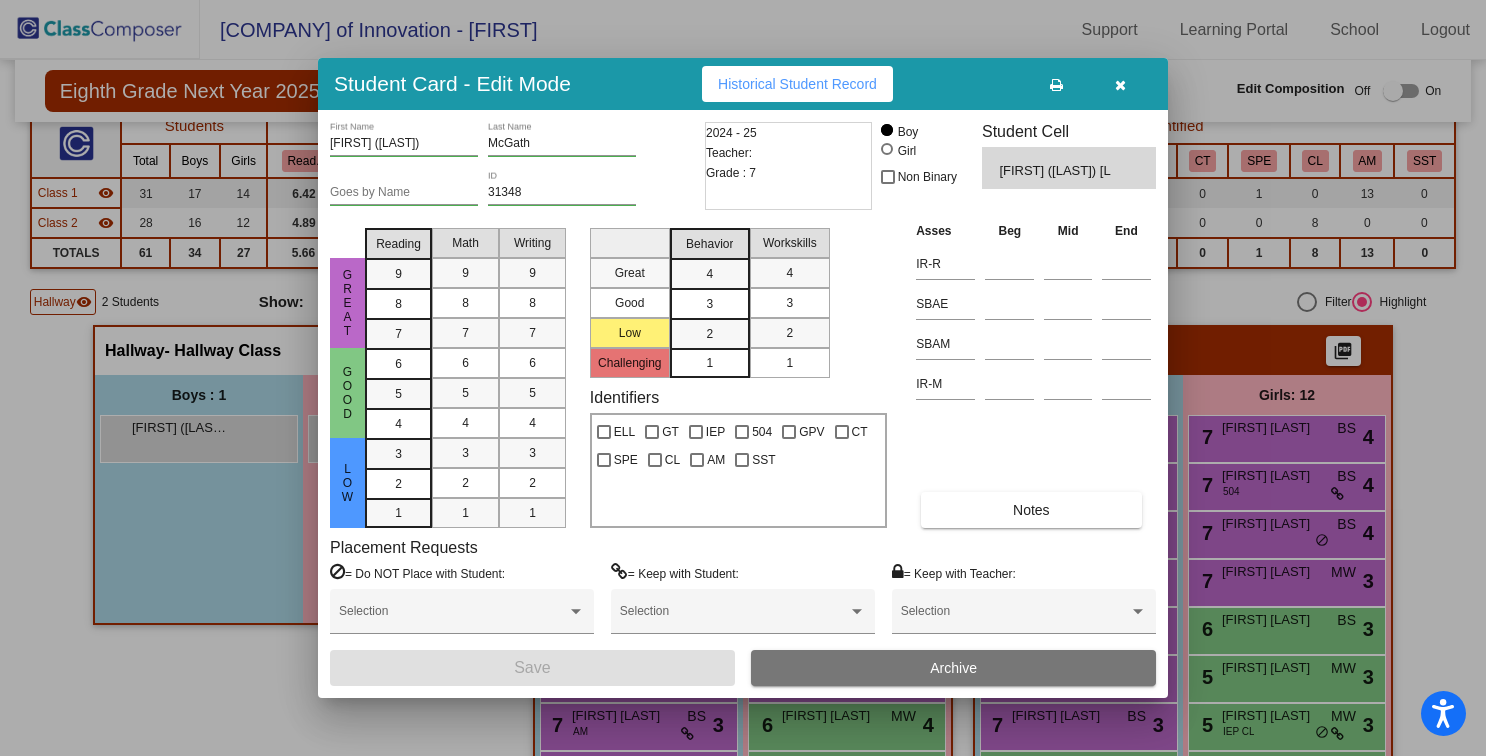 click on "Archive" at bounding box center (953, 668) 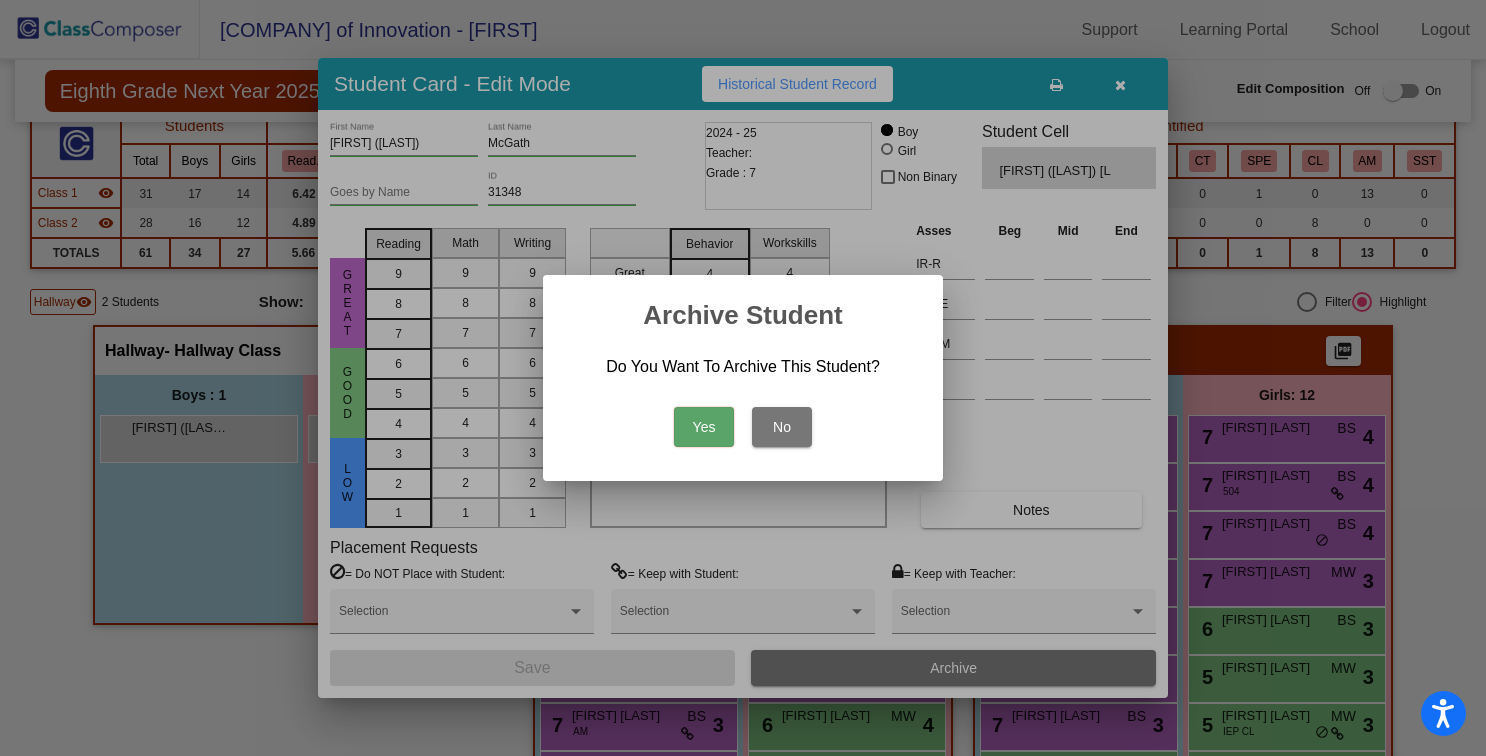 click on "Yes No" at bounding box center [743, 422] 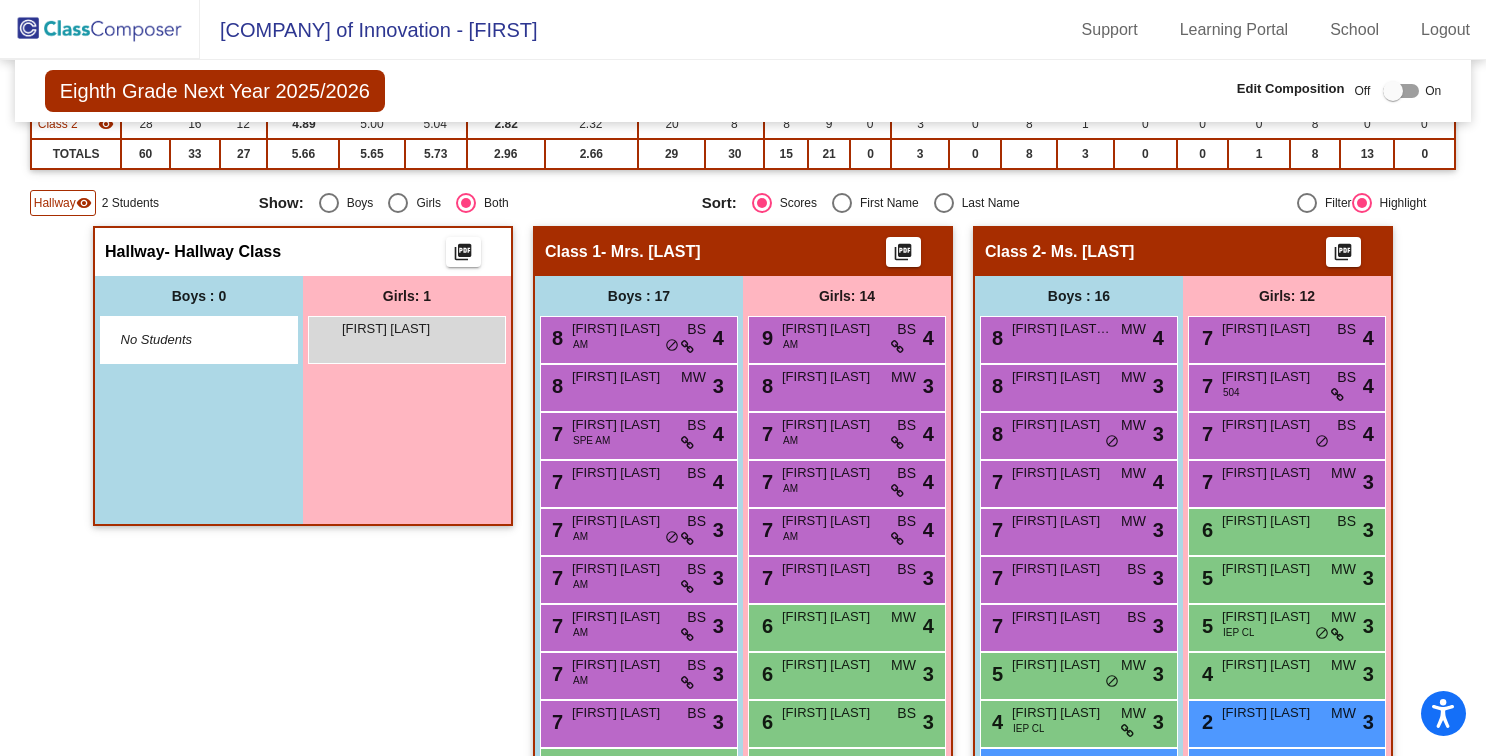 scroll, scrollTop: 261, scrollLeft: 0, axis: vertical 